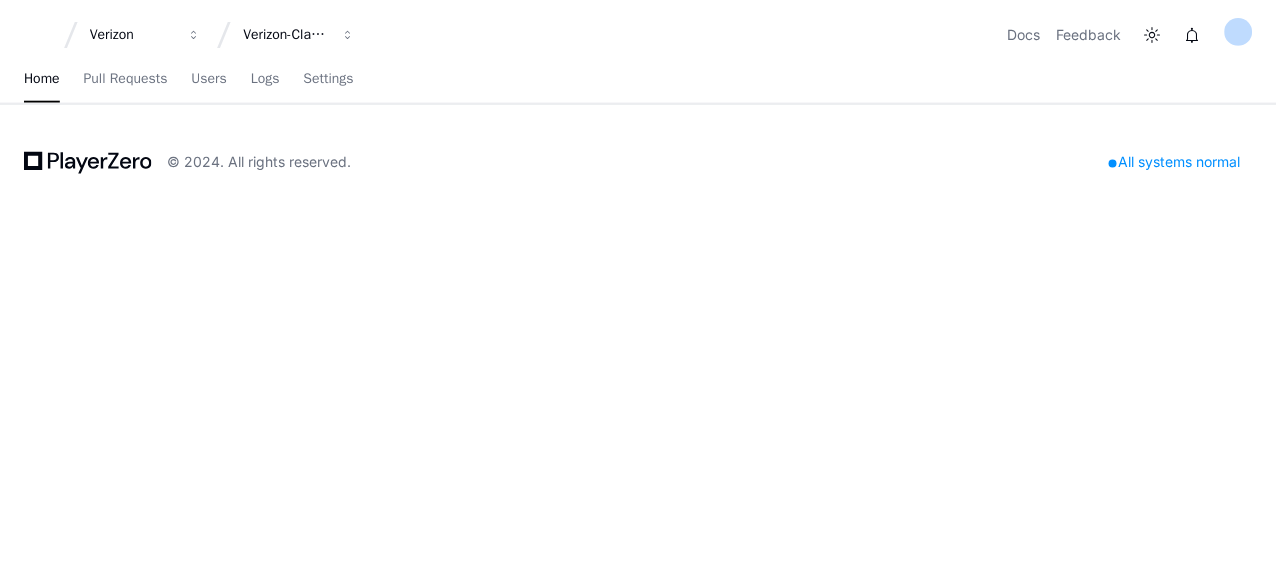 scroll, scrollTop: 0, scrollLeft: 0, axis: both 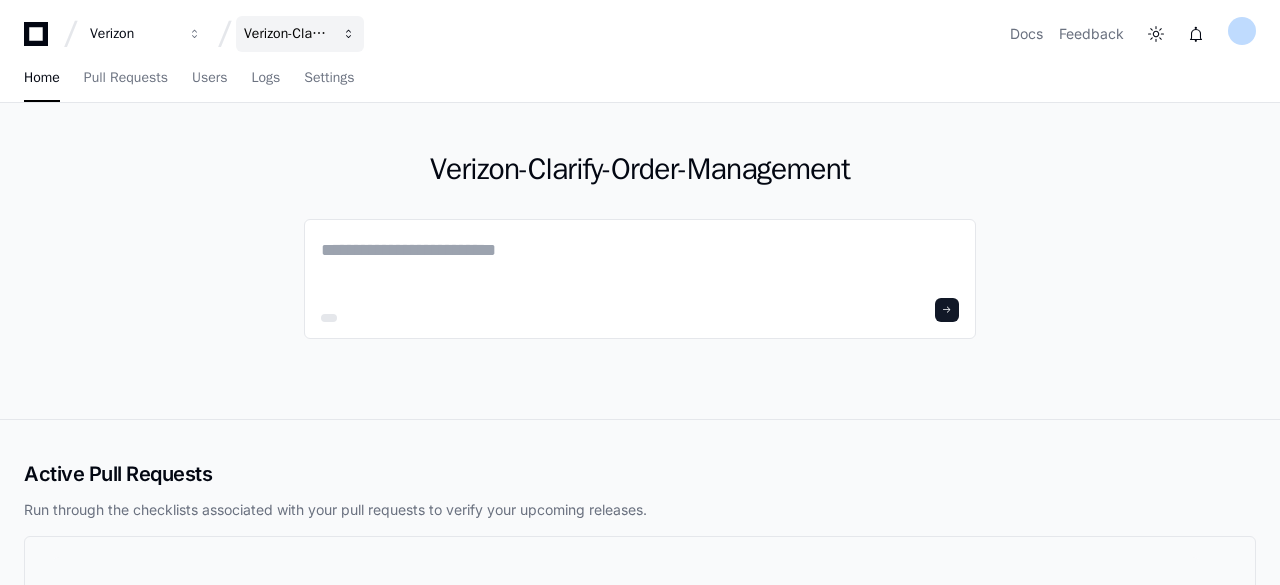 click on "Verizon Verizon-Clarify-Order-Management  Docs  Feedback" at bounding box center [640, 26] 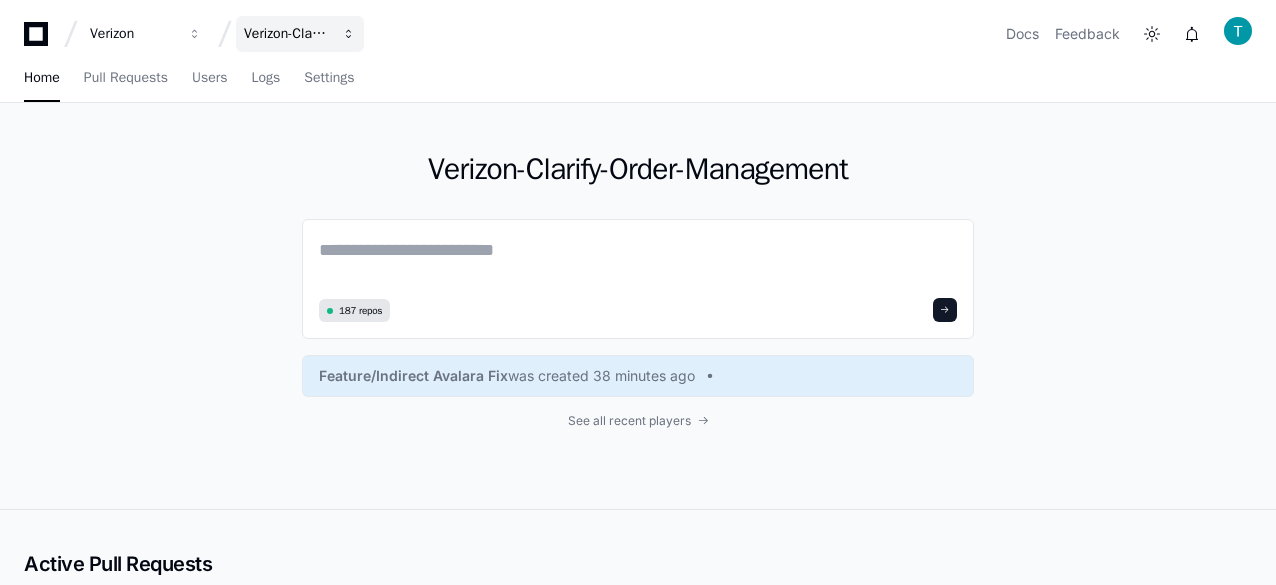 click on "Verizon-Clarify-Order-Management" at bounding box center (133, 34) 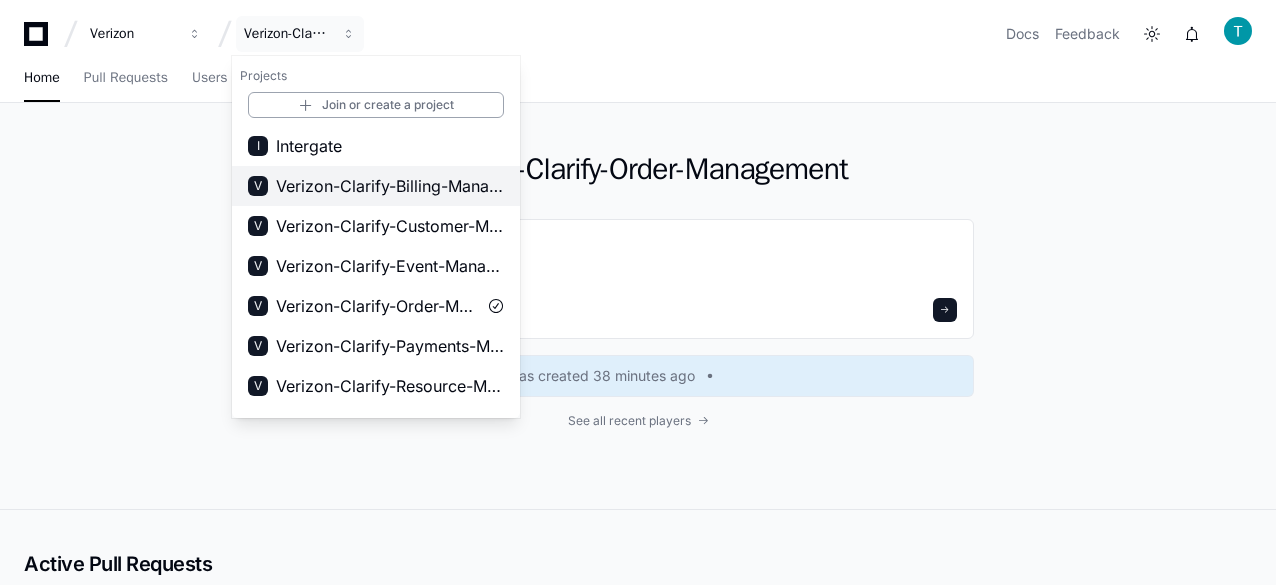 click on "Verizon-Clarify-Billing-Management" at bounding box center [390, 186] 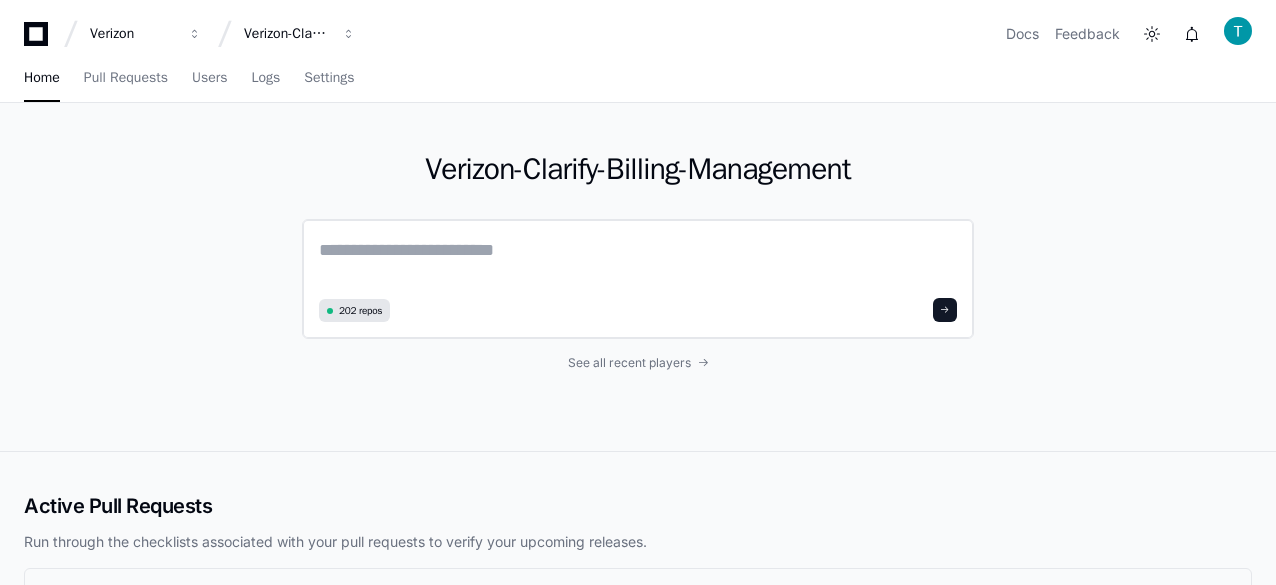 click 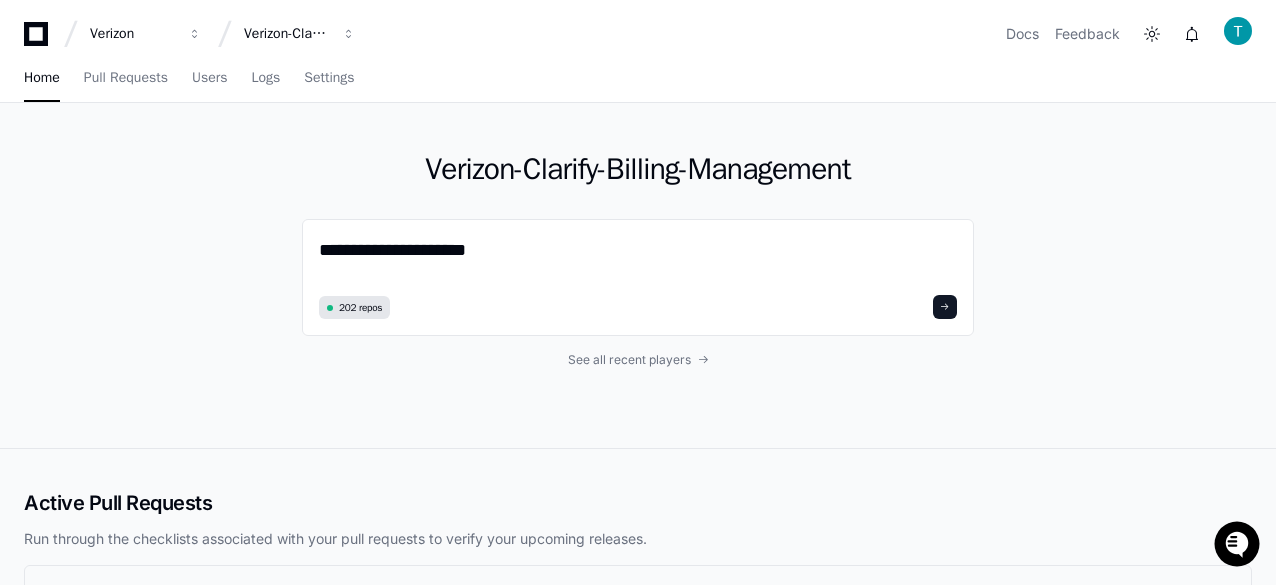 scroll, scrollTop: 0, scrollLeft: 0, axis: both 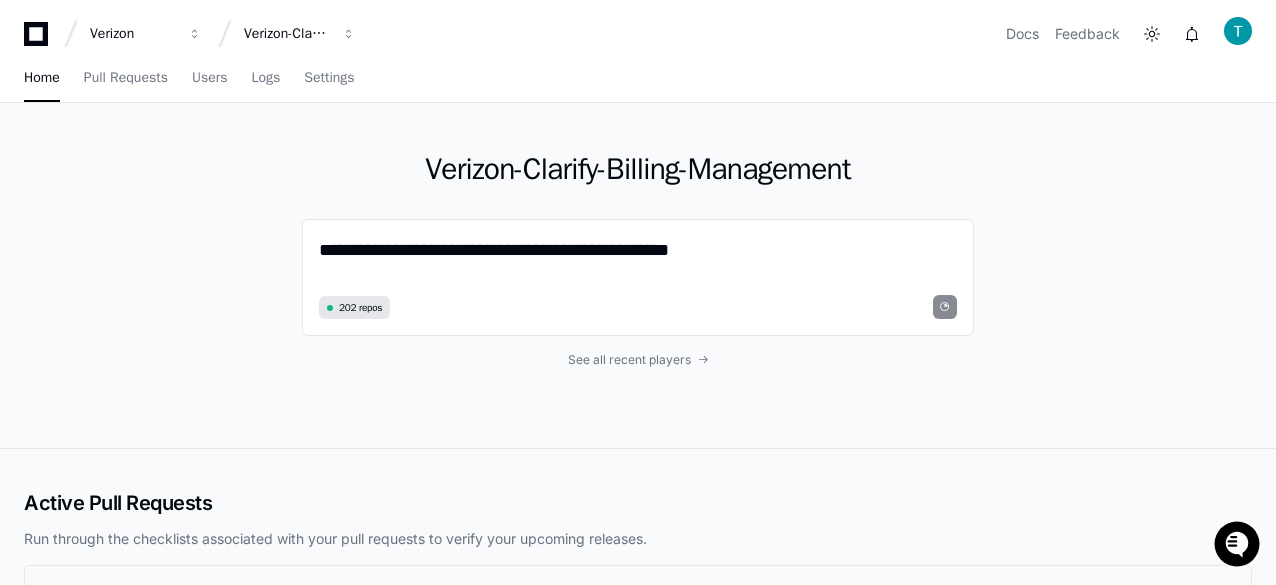 type on "**********" 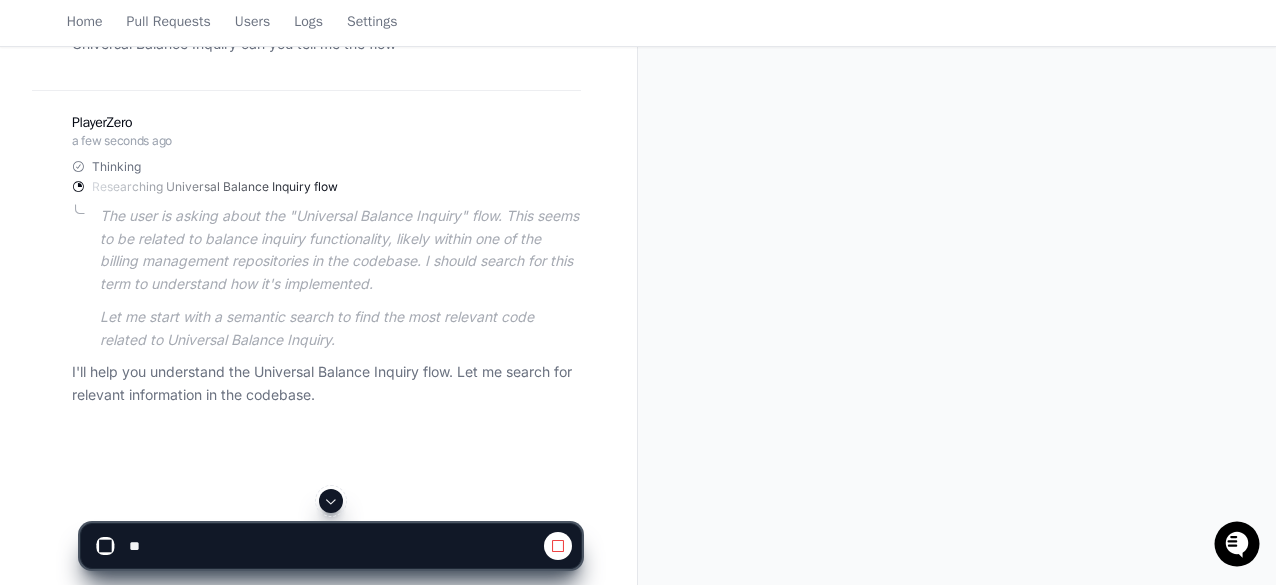 scroll, scrollTop: 300, scrollLeft: 0, axis: vertical 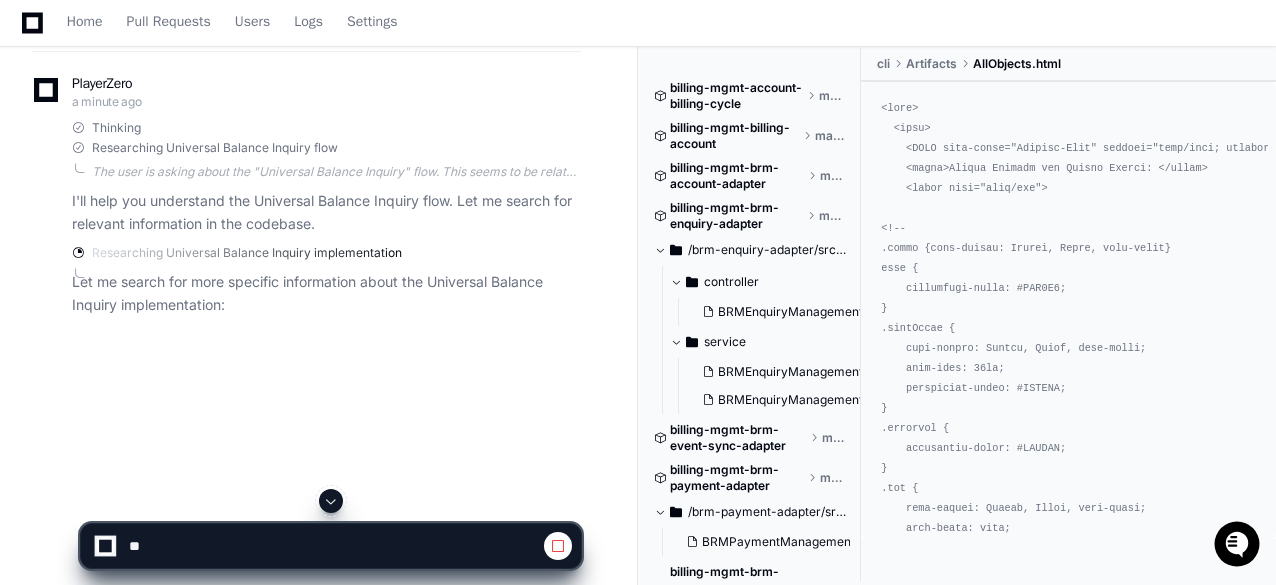 click on "tejeshwer.degala a minute ago Universal Balance Inquiry can you tell me the flow
PlayerZero a minute ago Thinking Researching Universal Balance Inquiry flow  The user is asking about the "Universal Balance Inquiry" flow. This seems to be related to balance inquiry functionality, likely within one of the billing management repositories in the codebase. I should search for this term to understand how it's implemented.
Let me start with a semantic search to find the most relevant code related to Universal Balance Inquiry.  I'll help you understand the Universal Balance Inquiry flow. Let me search for relevant information in the codebase.
Researching Universal Balance Inquiry implementation Let me search for more specific information about the Universal Balance Inquiry implementation:" 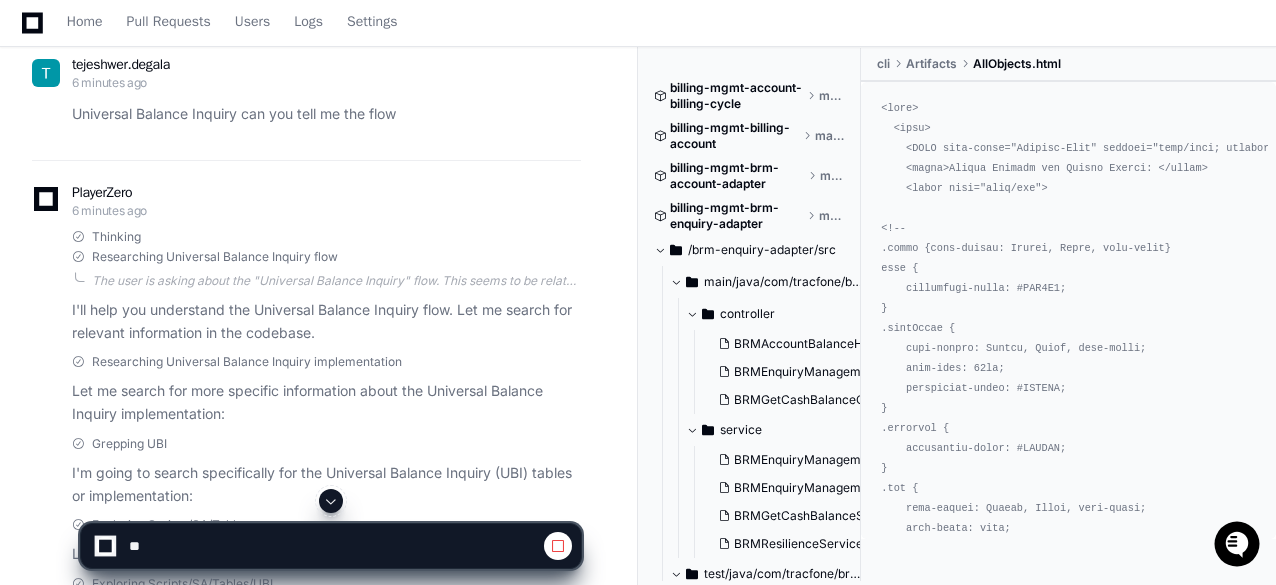 scroll, scrollTop: 180, scrollLeft: 0, axis: vertical 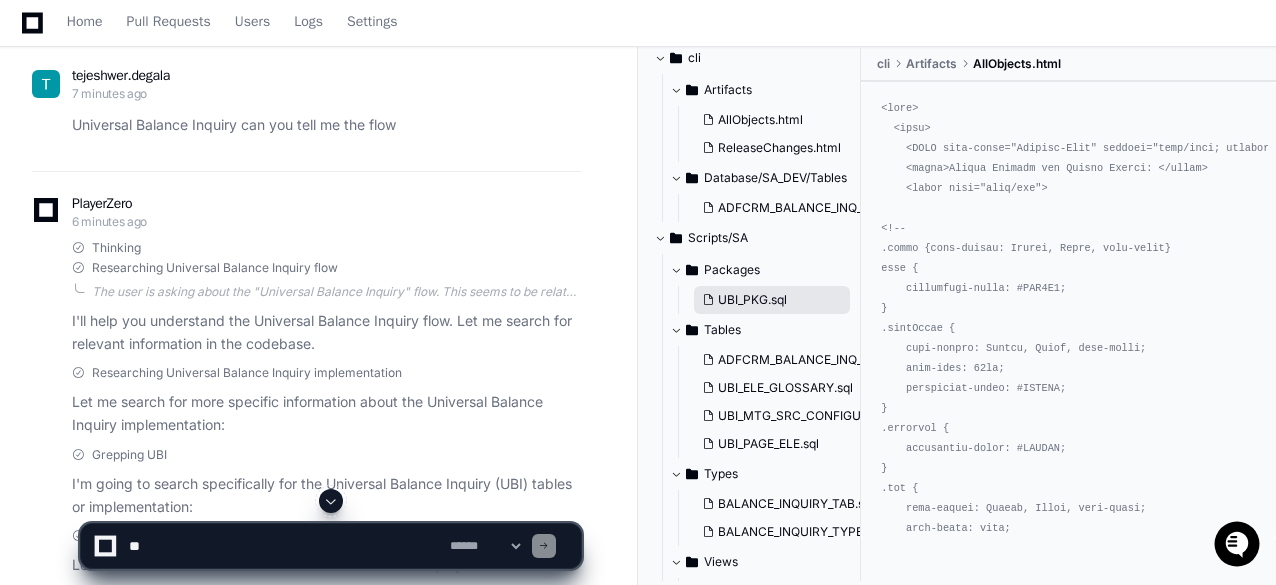 click on "UBI_PKG.sql" 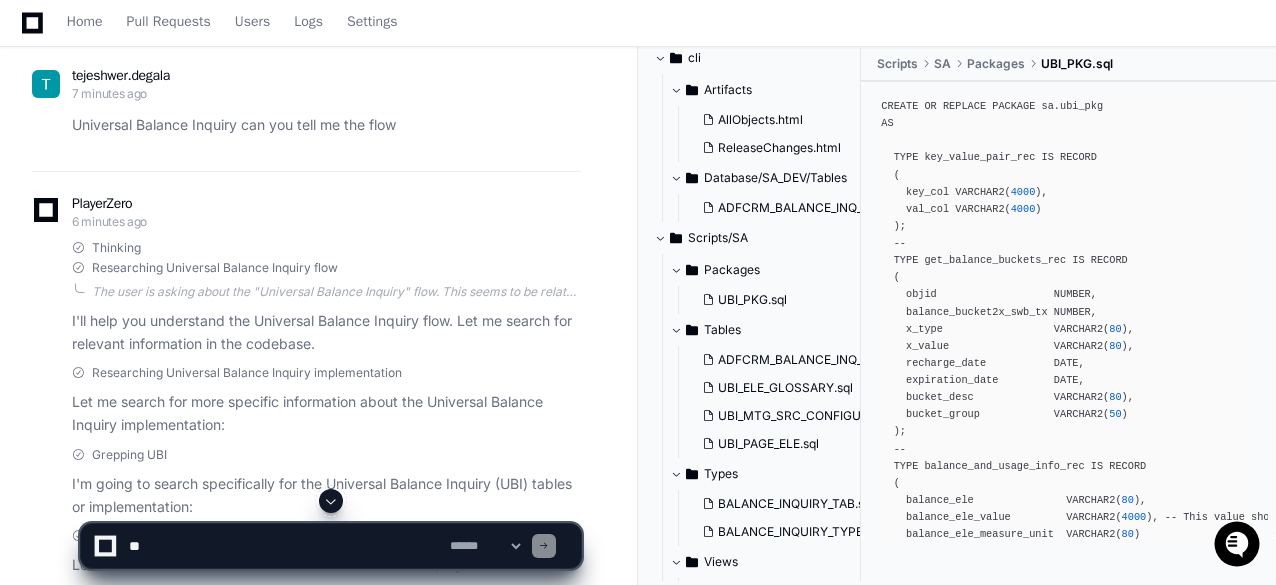 scroll, scrollTop: 380, scrollLeft: 0, axis: vertical 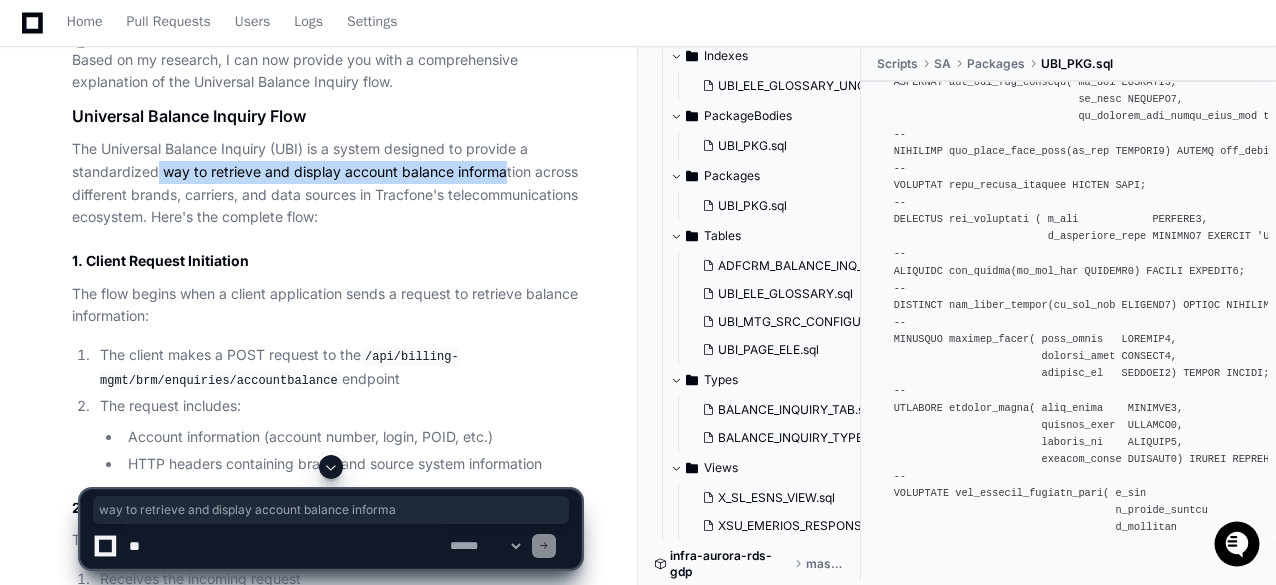 drag, startPoint x: 154, startPoint y: 170, endPoint x: 504, endPoint y: 173, distance: 350.01285 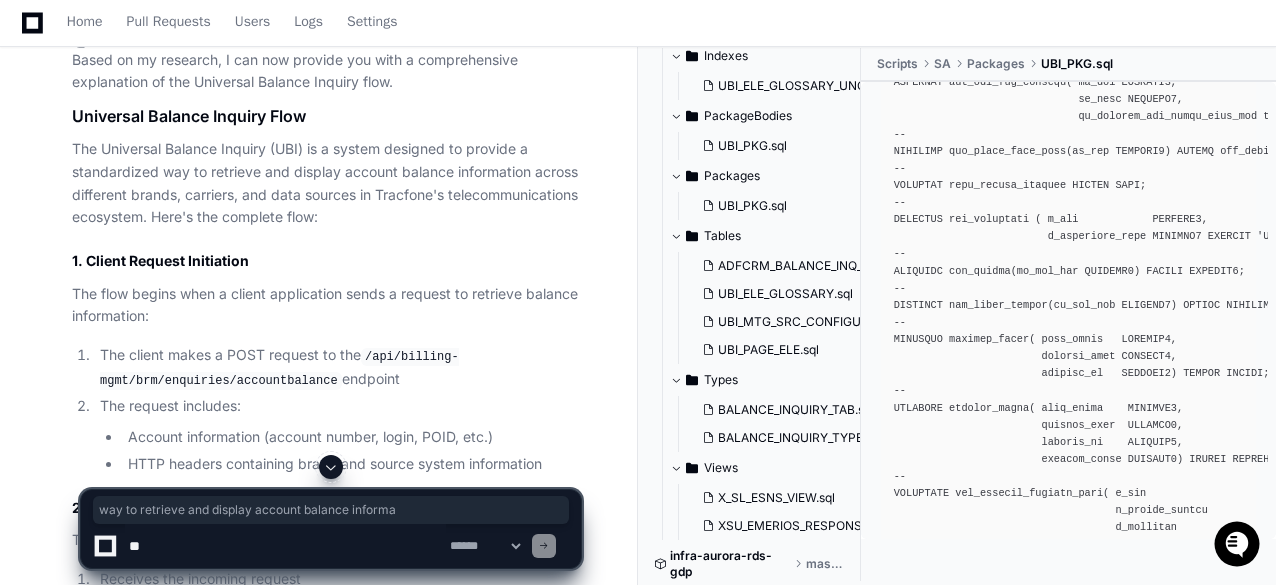 click on "The client makes a POST request to the  /api/billing-mgmt/brm/enquiries/accountbalance  endpoint" 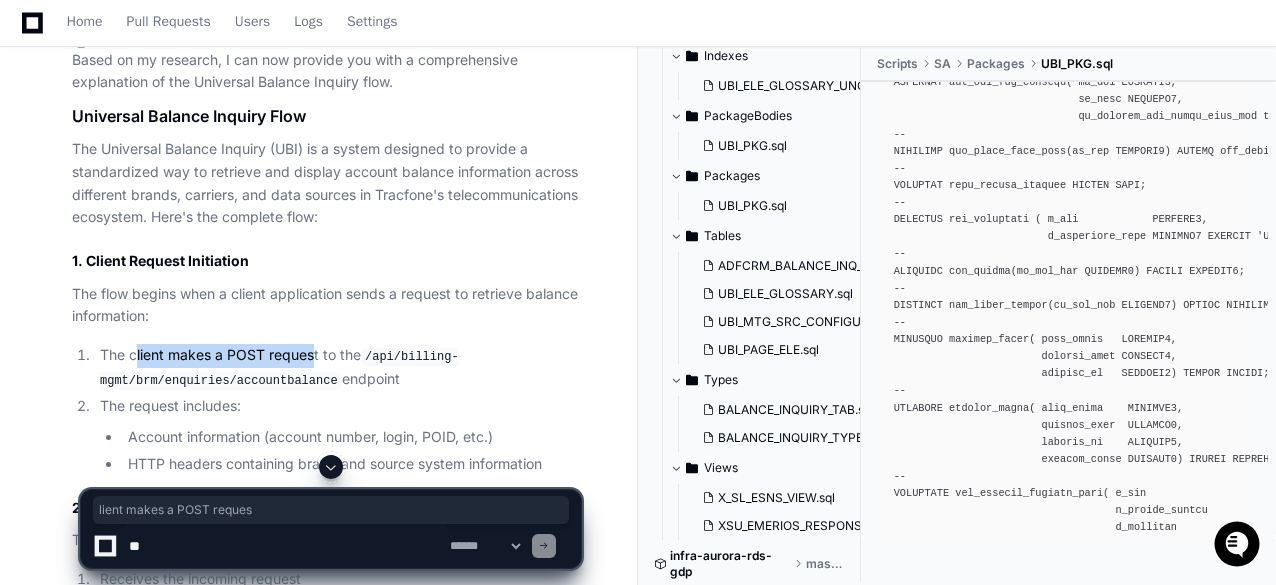 drag, startPoint x: 137, startPoint y: 354, endPoint x: 313, endPoint y: 359, distance: 176.07101 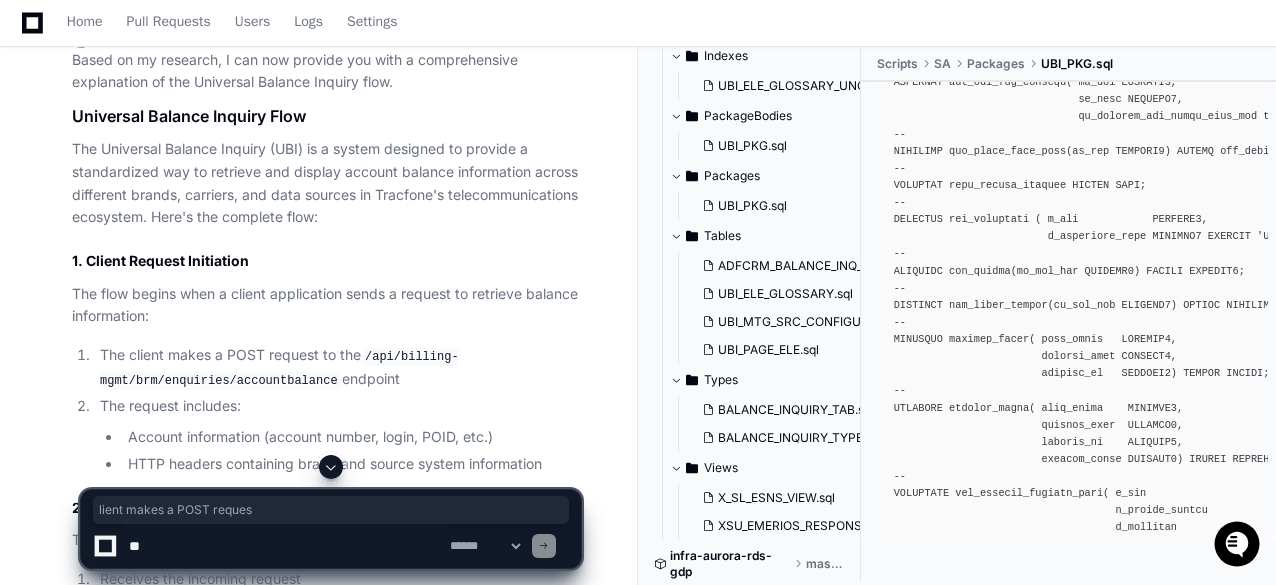 click on "The client makes a POST request to the  /api/billing-mgmt/brm/enquiries/accountbalance  endpoint" 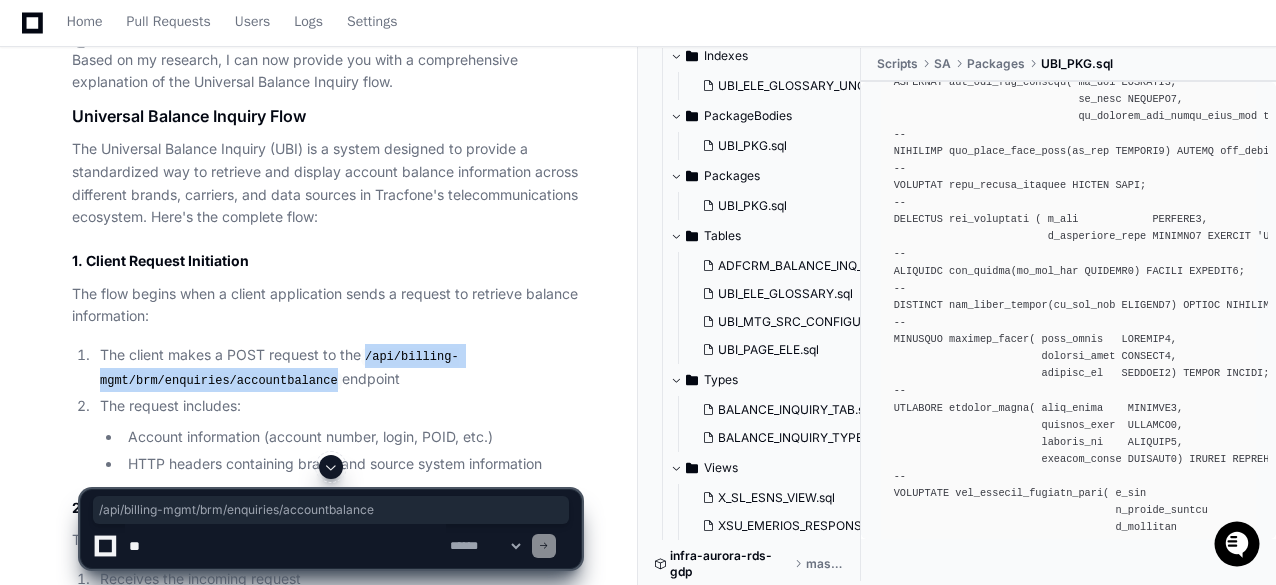 drag, startPoint x: 368, startPoint y: 355, endPoint x: 318, endPoint y: 374, distance: 53.488316 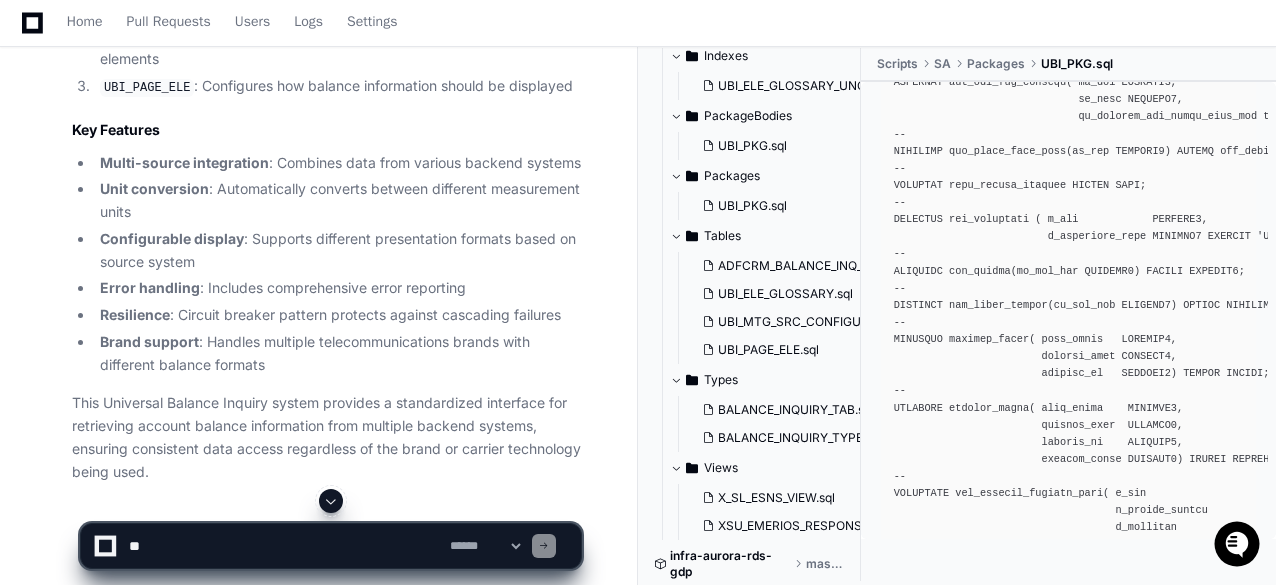 scroll, scrollTop: 3852, scrollLeft: 0, axis: vertical 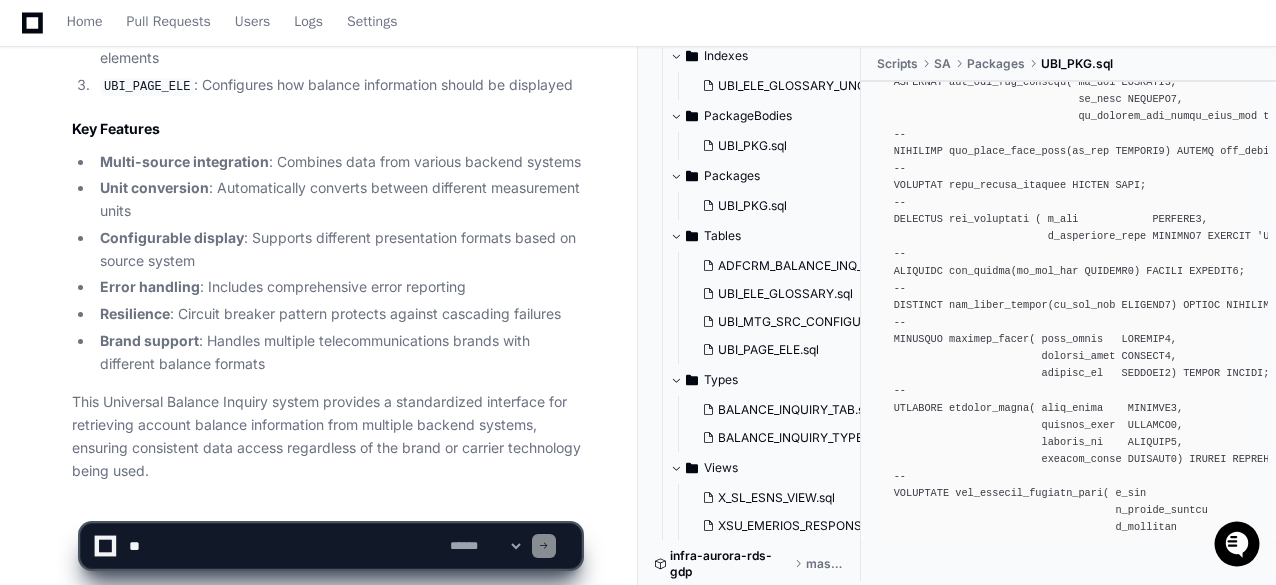 click 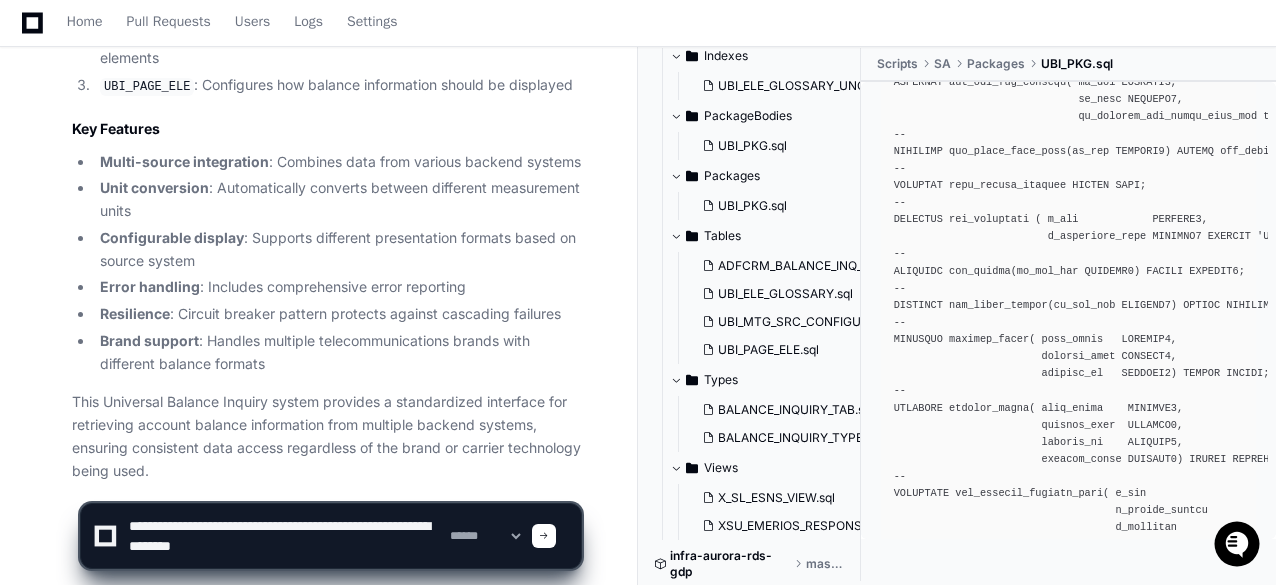 type on "**********" 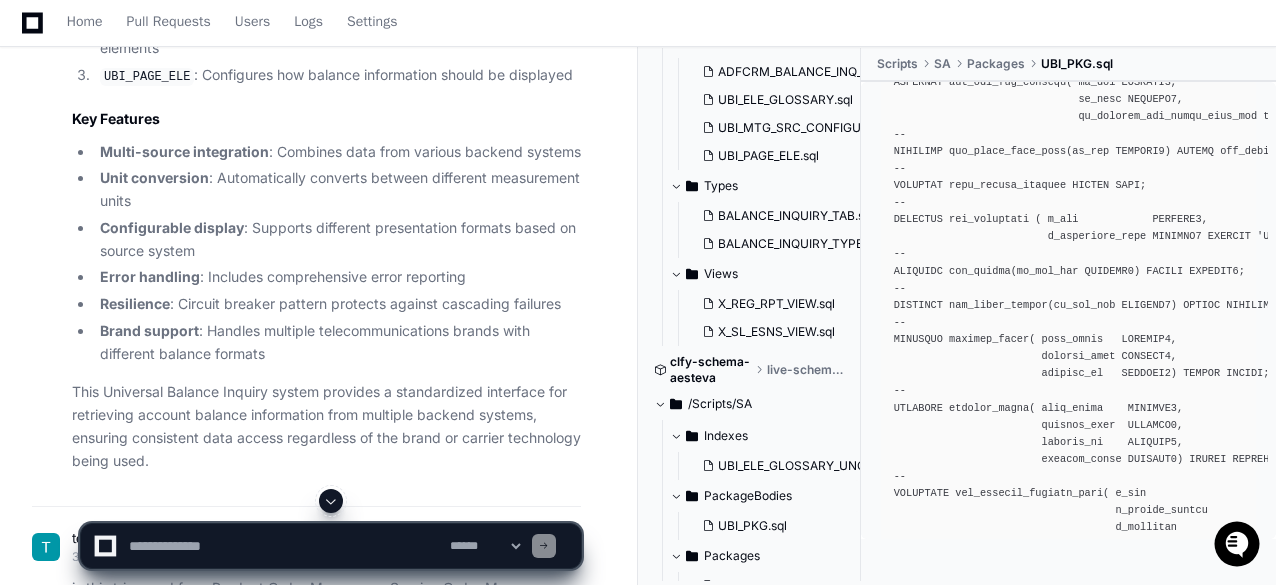 scroll, scrollTop: 2448, scrollLeft: 0, axis: vertical 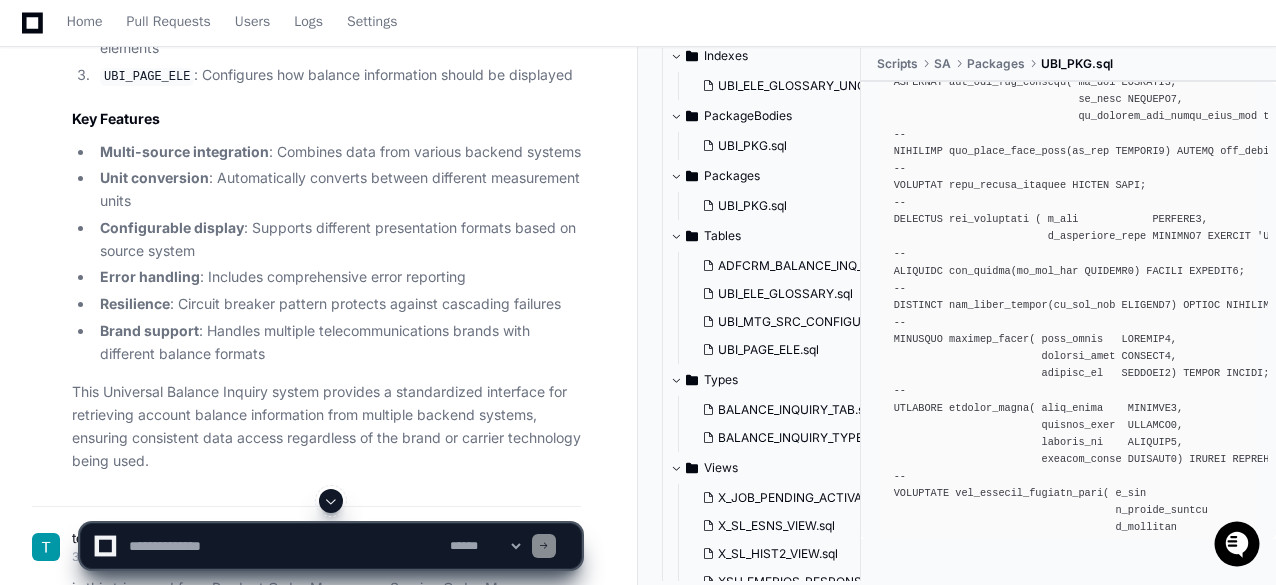 click on "tejeshwer.[PERSON_NAME] 11 minutes ago Universal Balance Inquiry can you tell me the flow
PlayerZero 11 minutes ago Thinking Researching Universal Balance Inquiry flow  The user is asking about the "Universal Balance Inquiry" flow. This seems to be related to balance inquiry functionality, likely within one of the billing management repositories in the codebase. I should search for this term to understand how it's implemented.
Let me start with a semantic search to find the most relevant code related to Universal Balance Inquiry.  I'll help you understand the Universal Balance Inquiry flow. Let me search for relevant information in the codebase.
Researching Universal Balance Inquiry implementation Let me search for more specific information about the Universal Balance Inquiry implementation:
Grepping UBI I'm going to search specifically for the Universal Balance Inquiry (UBI) tables or implementation:
Exploring Scripts/SA/Tables
Exploring Scripts/SA/Tables/UBI" 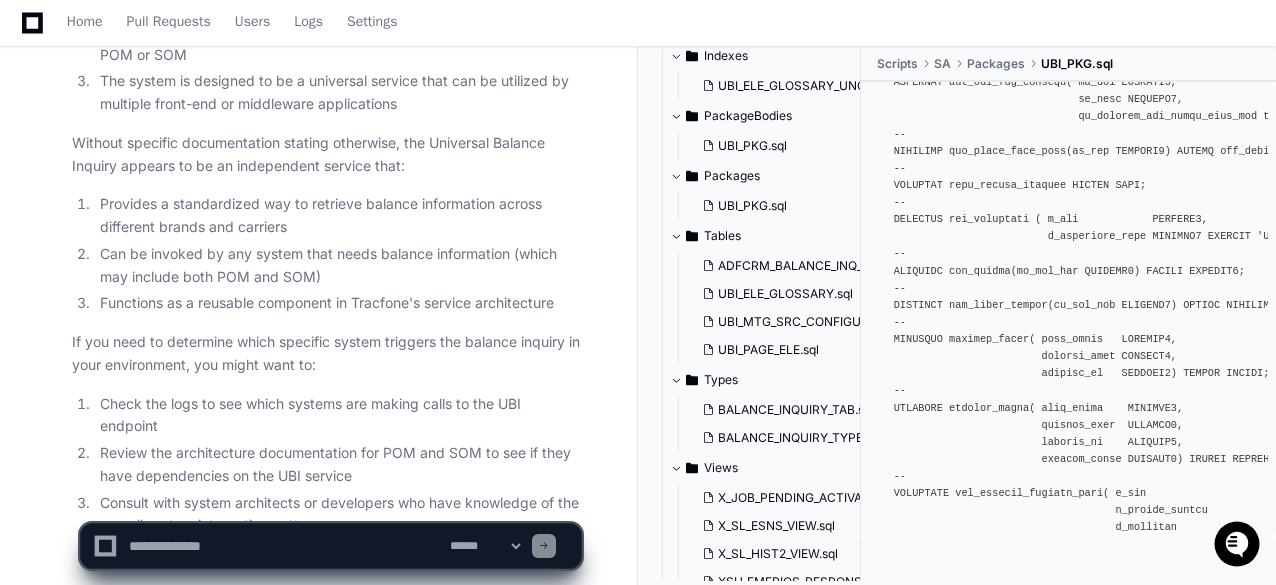 scroll, scrollTop: 5379, scrollLeft: 0, axis: vertical 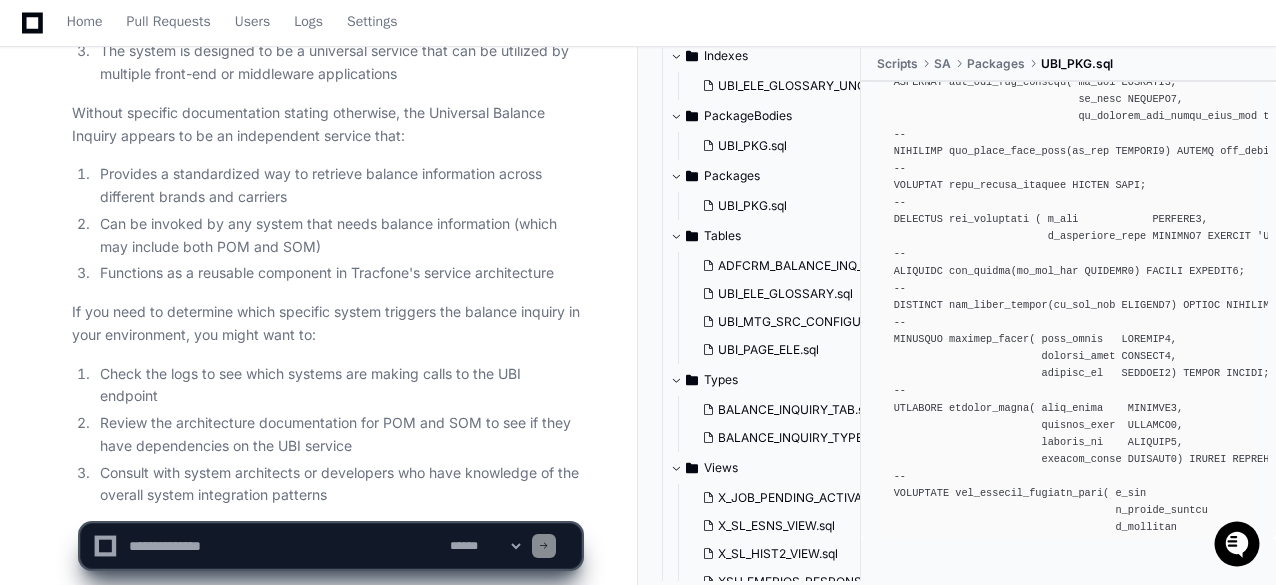 click 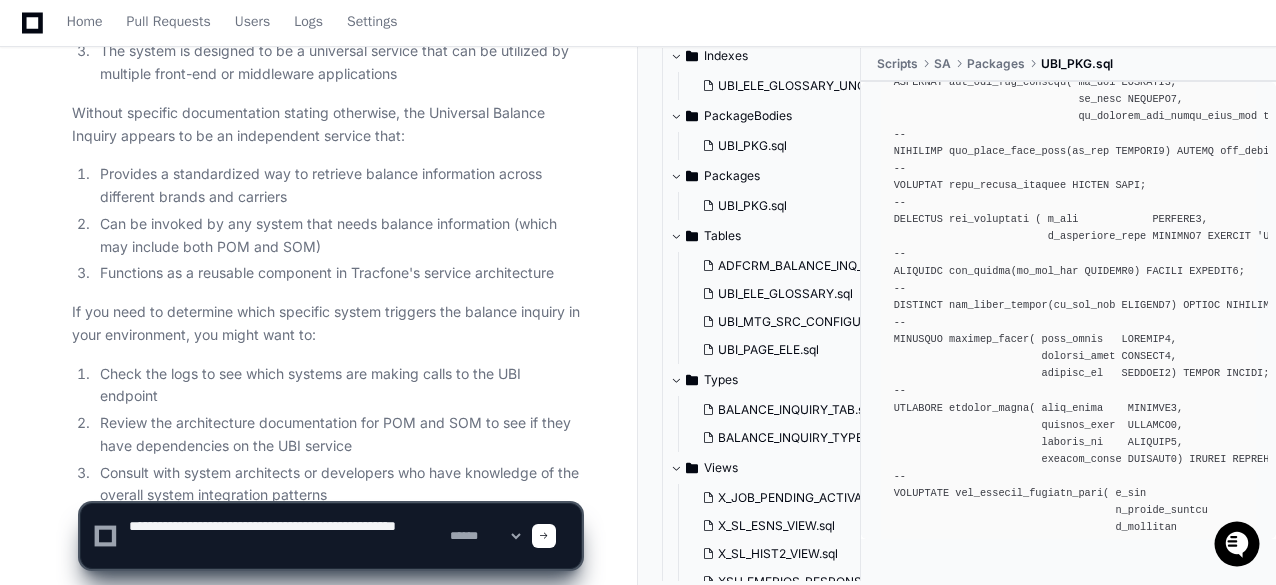 type on "**********" 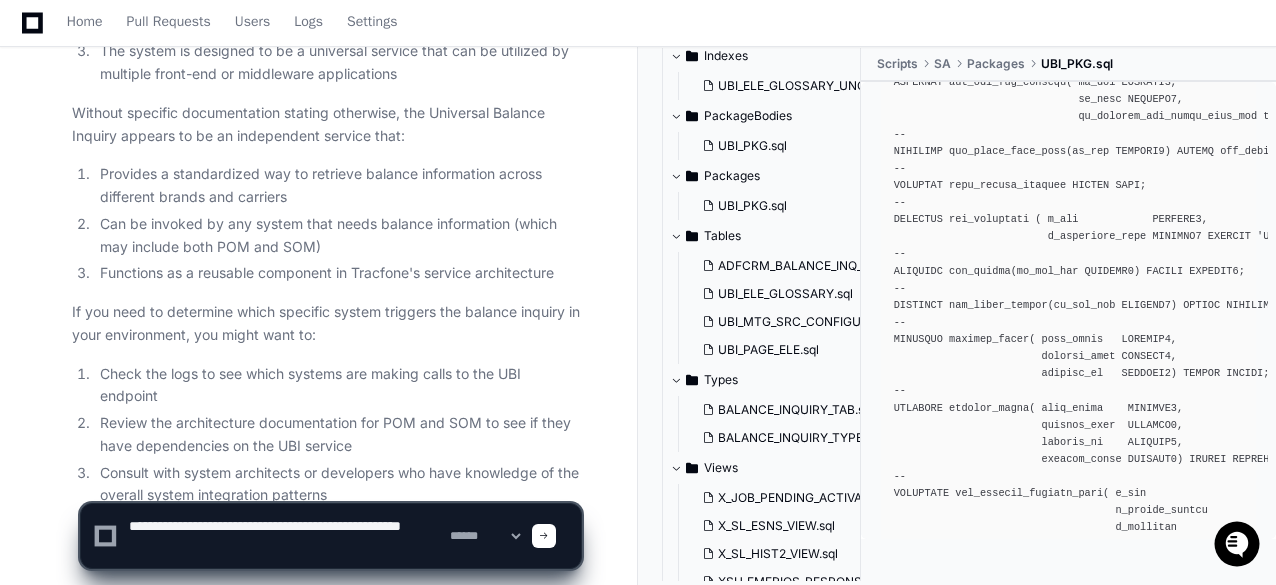 type 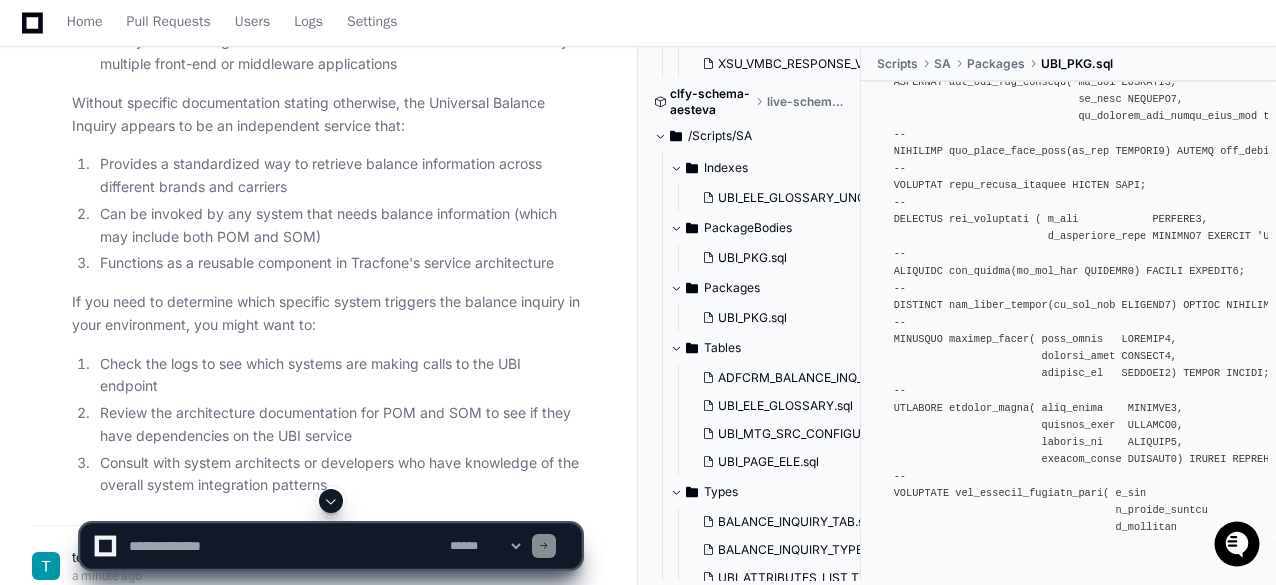 scroll, scrollTop: 2560, scrollLeft: 0, axis: vertical 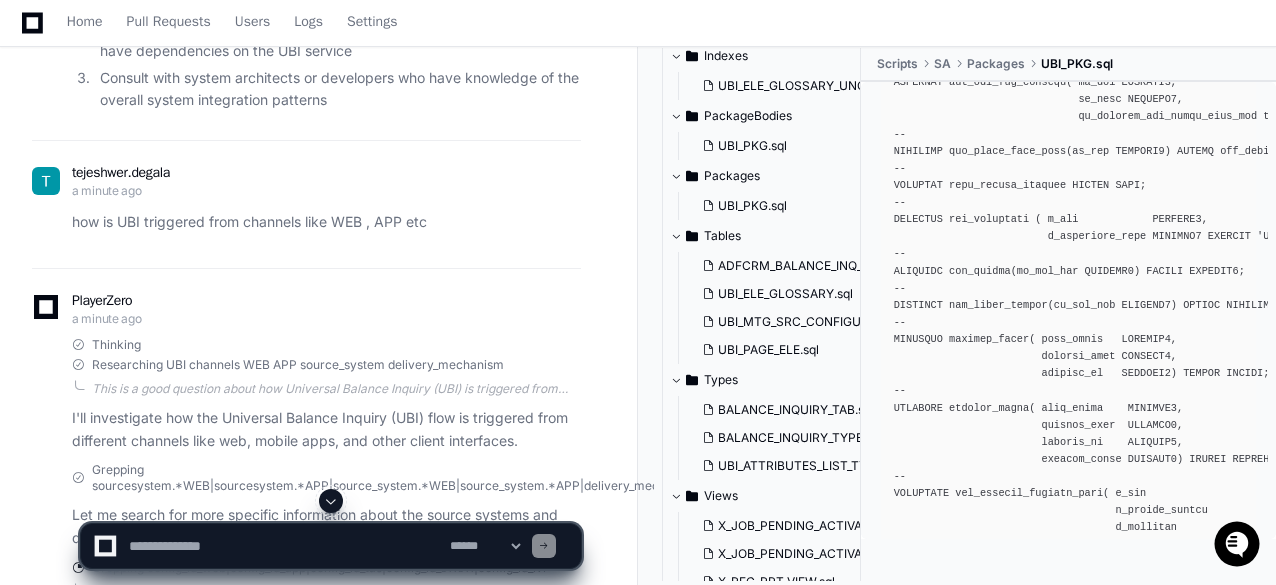 click on "how is UBI triggered from channels like WEB , APP etc" 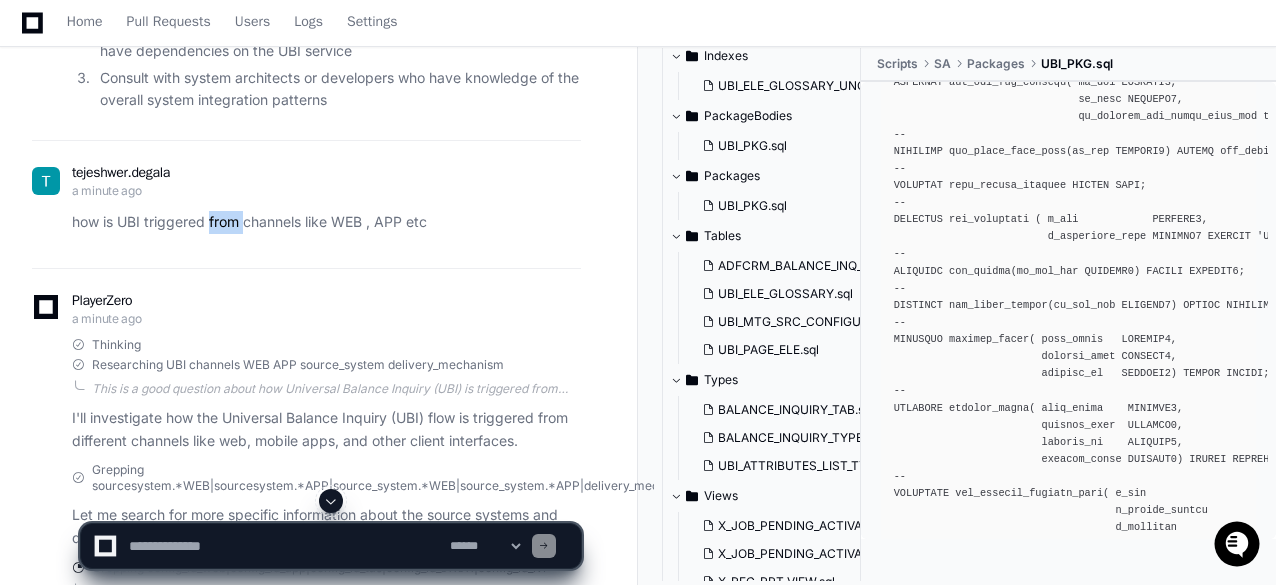 click on "how is UBI triggered from channels like WEB , APP etc" 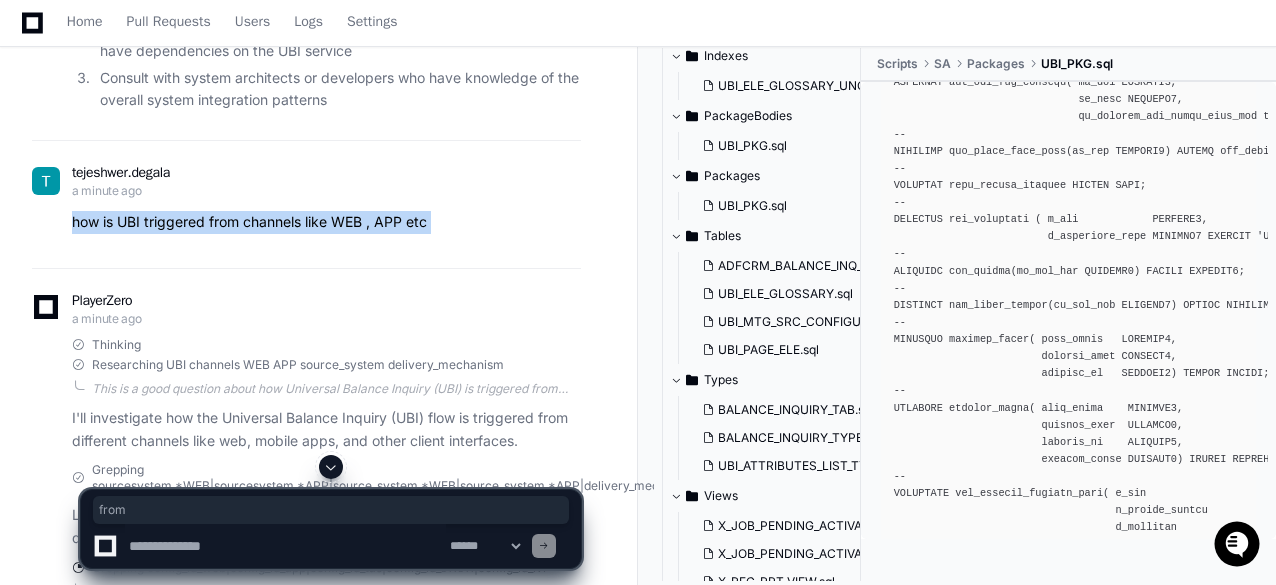 click on "how is UBI triggered from channels like WEB , APP etc" 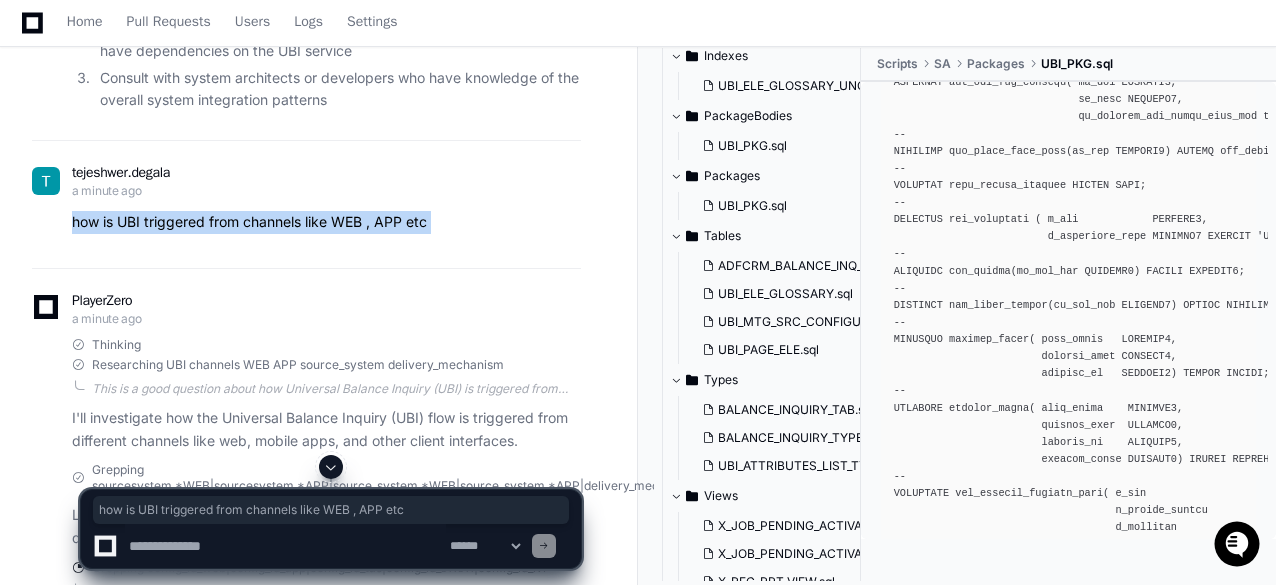 copy on "how is UBI triggered from channels like WEB , APP etc" 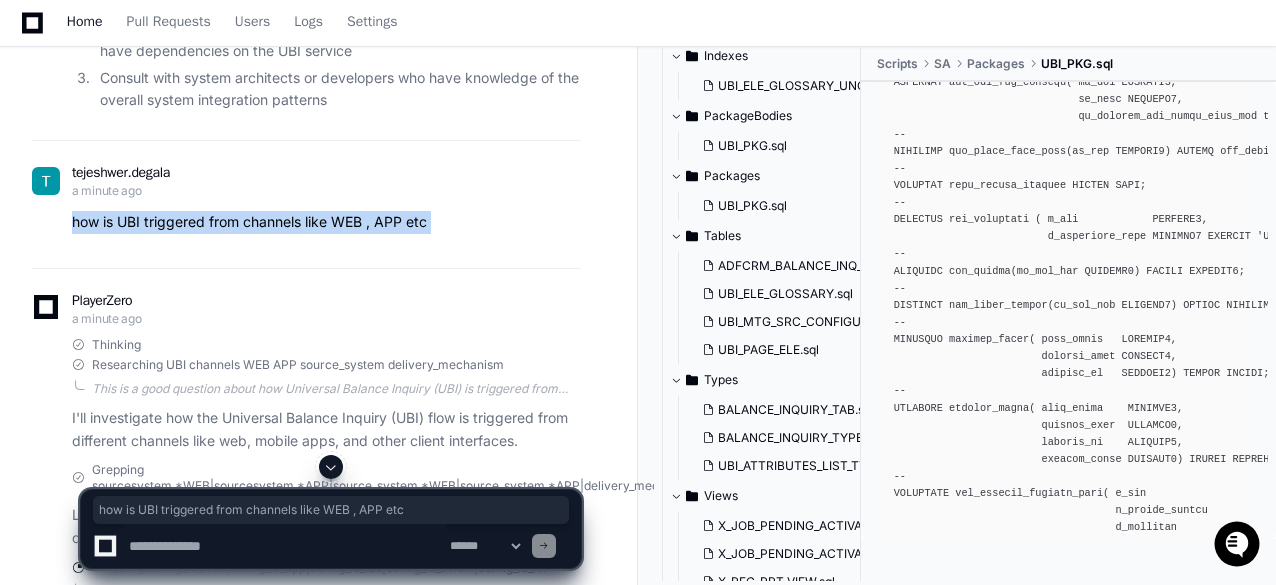 click on "Home" at bounding box center (85, 22) 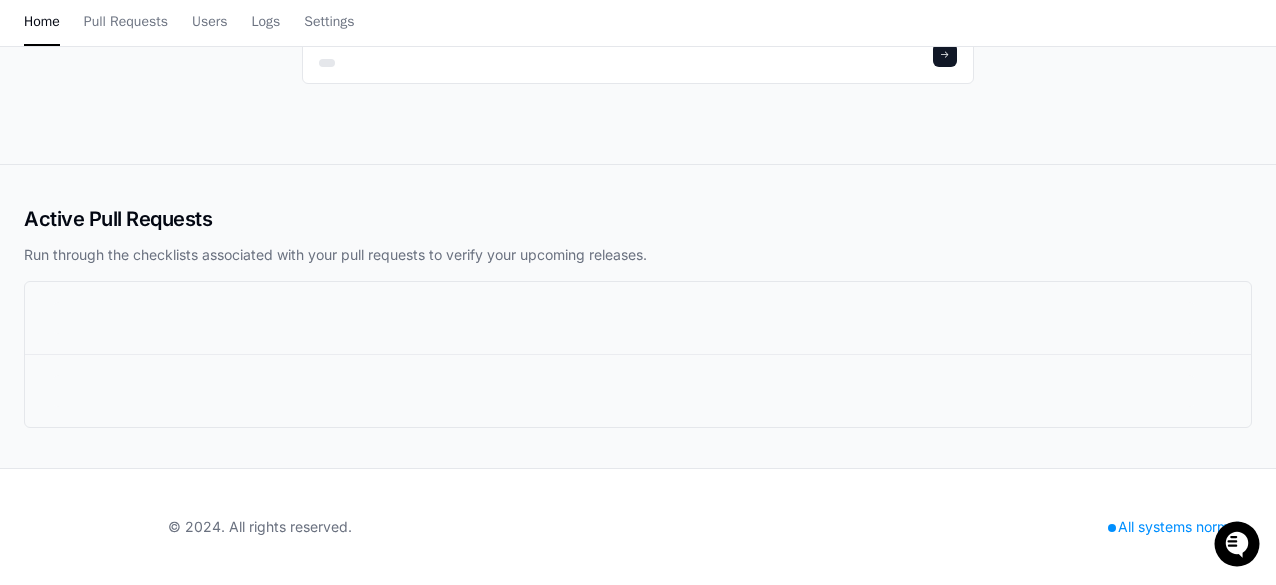 scroll, scrollTop: 0, scrollLeft: 0, axis: both 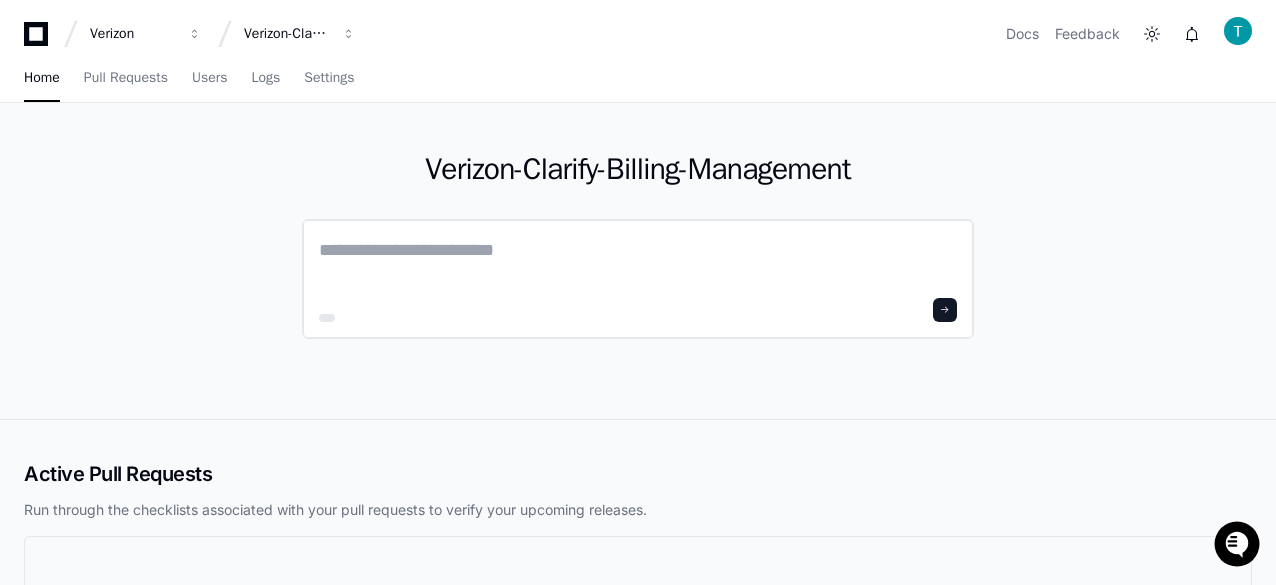 click 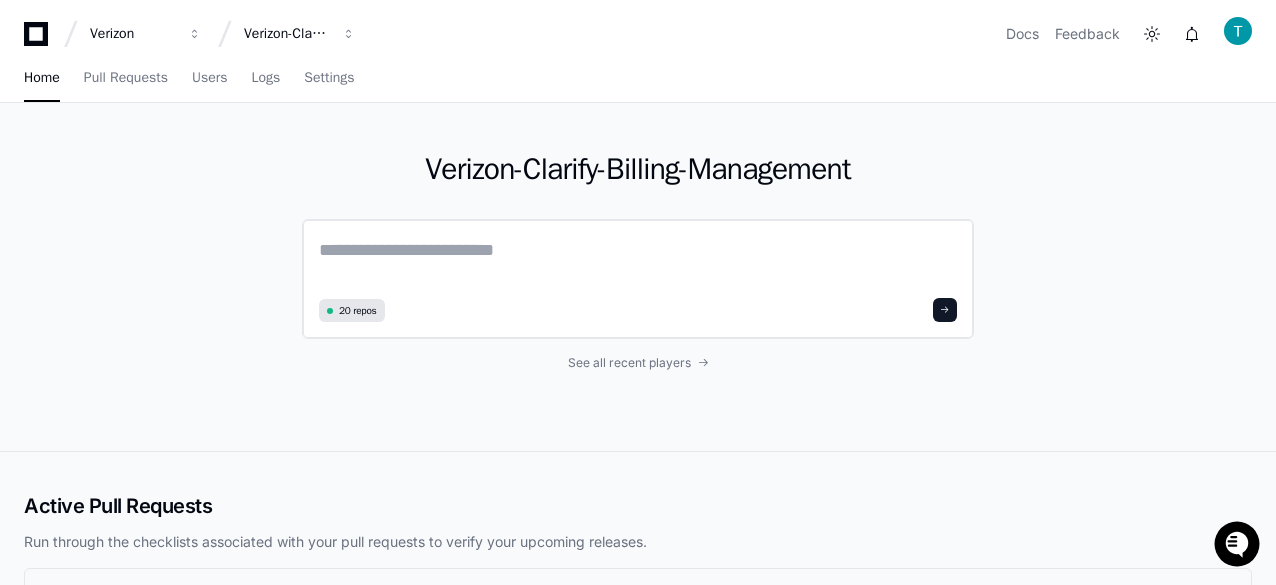 paste on "**********" 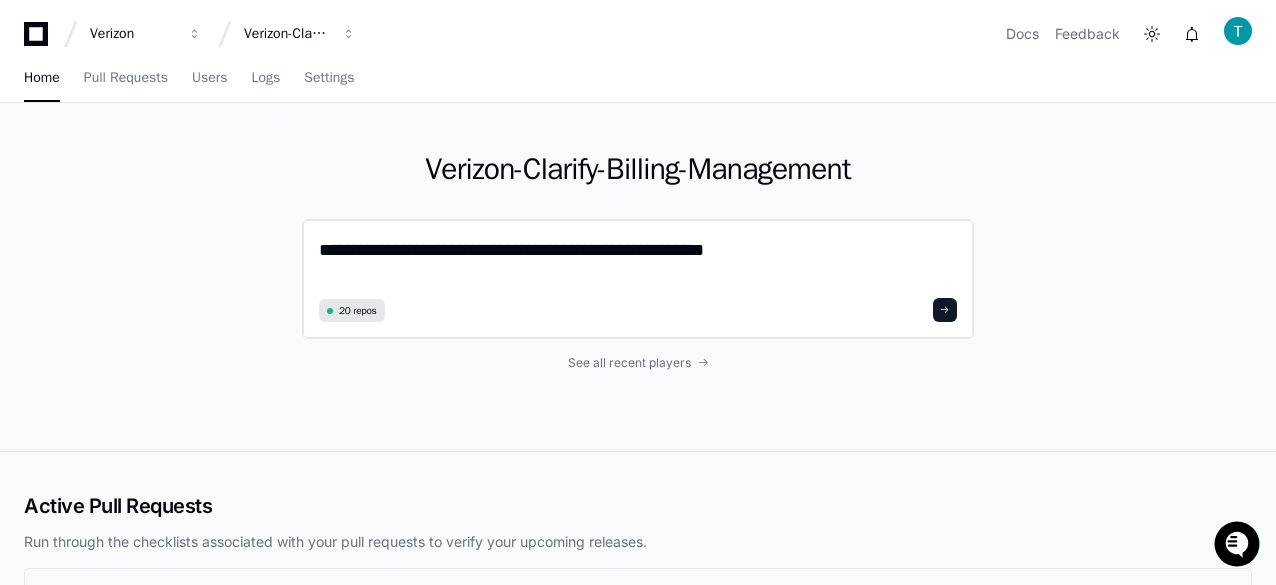 scroll, scrollTop: 0, scrollLeft: 0, axis: both 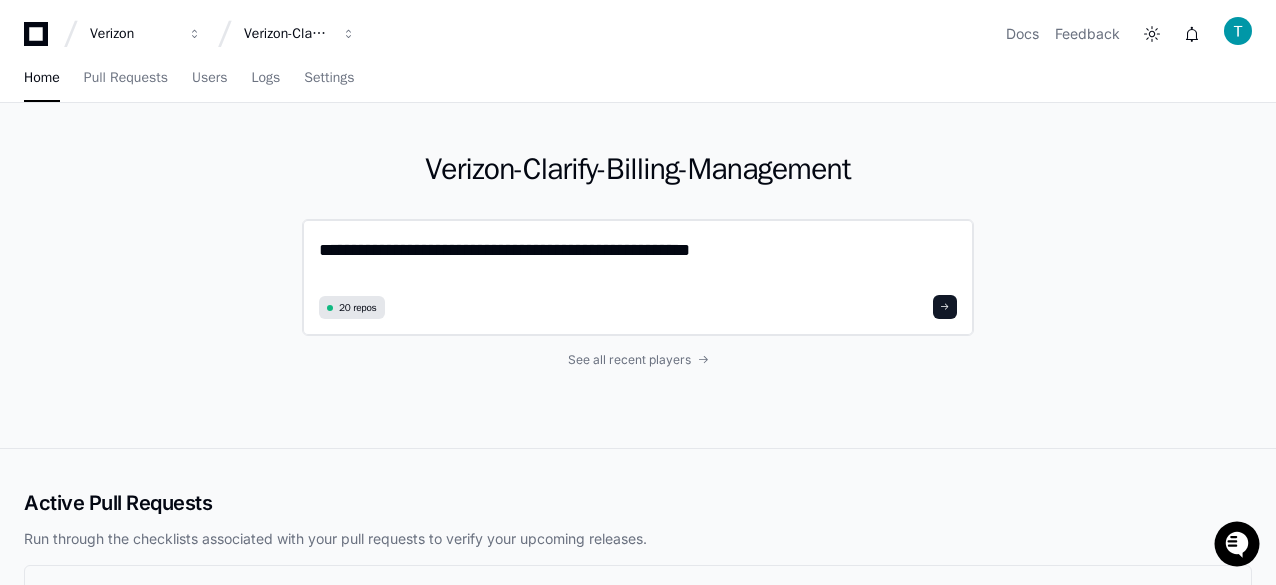 type on "**********" 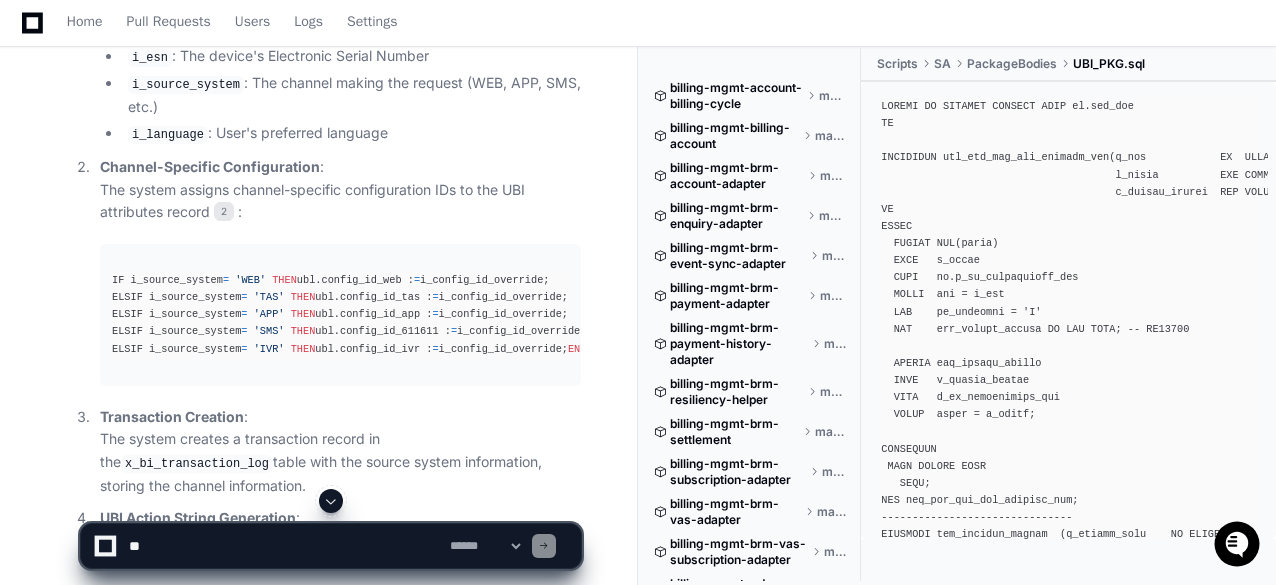 scroll, scrollTop: 1760, scrollLeft: 0, axis: vertical 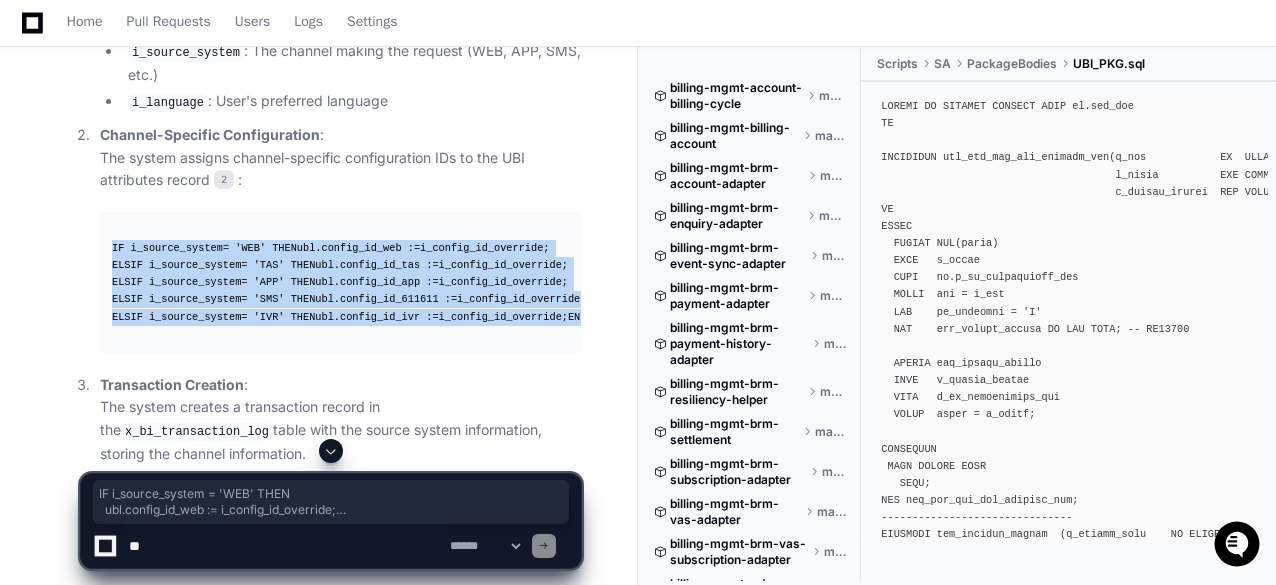 drag, startPoint x: 112, startPoint y: 238, endPoint x: 144, endPoint y: 412, distance: 176.91806 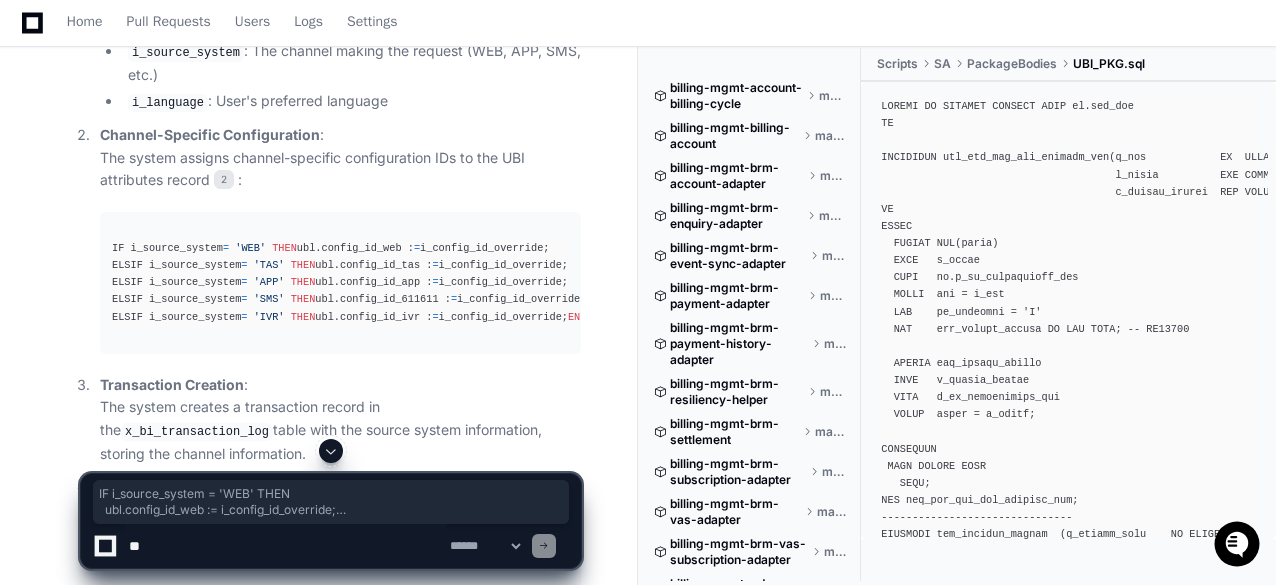 click on "IF i_source_system  =   'WEB'   THEN
ubl.config_id_web : =  i_config_id_override;
ELSIF i_source_system  =   'TAS'   THEN
ubl.config_id_tas : =  i_config_id_override;
ELSIF i_source_system  =   'APP'   THEN
ubl.config_id_app : =  i_config_id_override;
ELSIF i_source_system  =   'SMS'   THEN
ubl.config_id_611611 : =  i_config_id_override;
ELSIF i_source_system  =   'IVR'   THEN
ubl.config_id_ivr : =  i_config_id_override;
END  IF;" 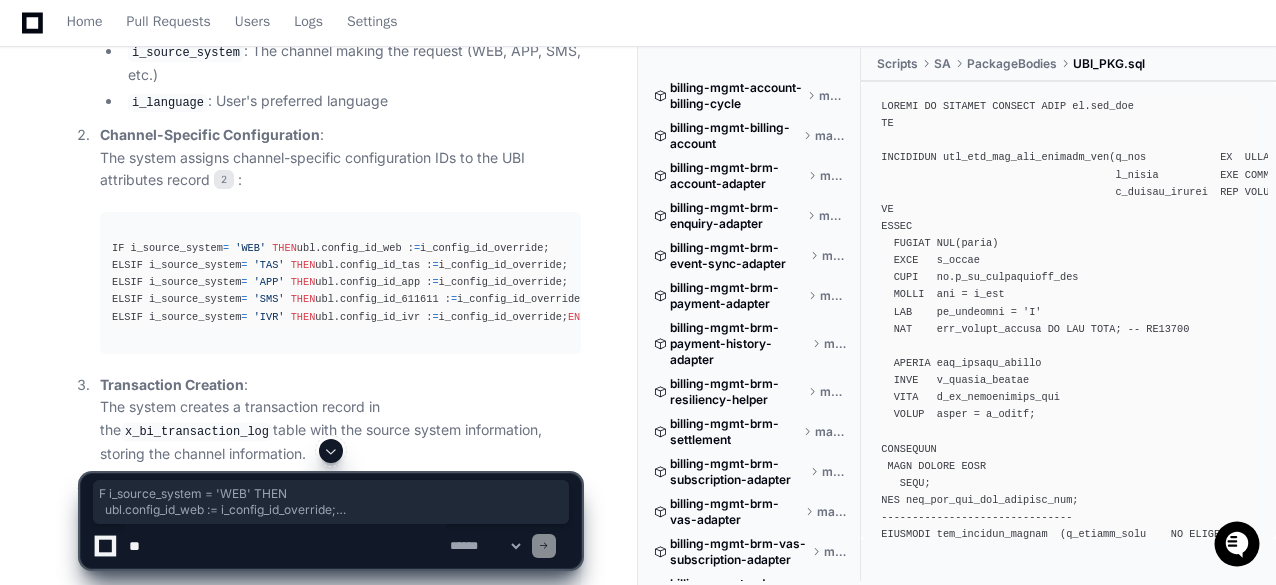 drag, startPoint x: 160, startPoint y: 379, endPoint x: 112, endPoint y: 240, distance: 147.05441 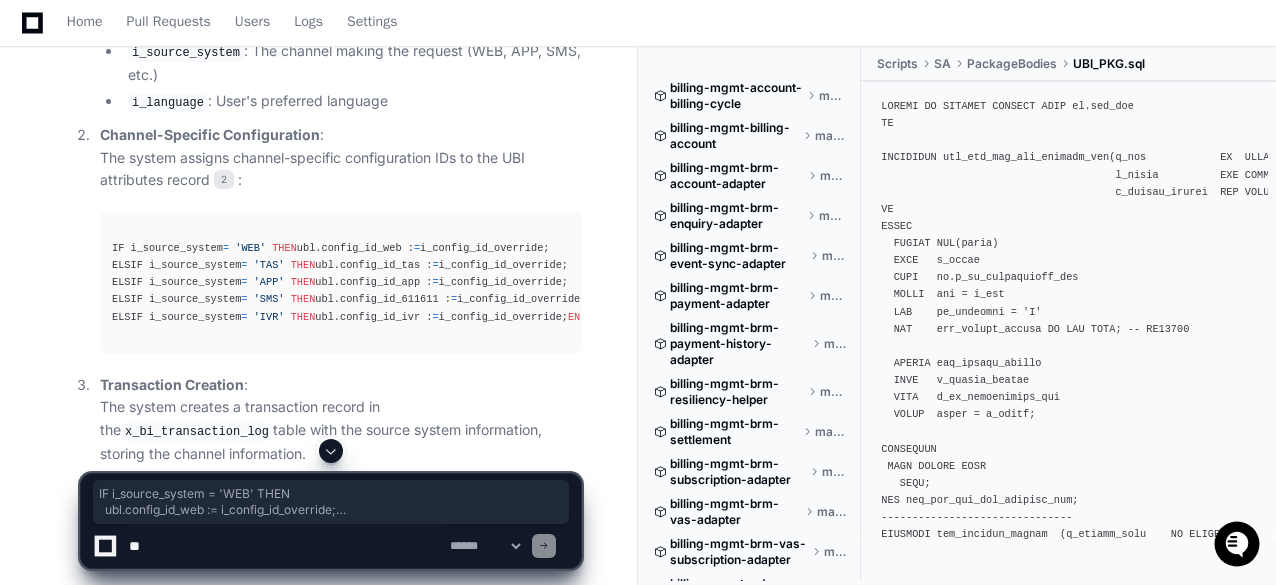 click on "IF i_source_system  =   'WEB'   THEN
ubl.config_id_web : =  i_config_id_override;
ELSIF i_source_system  =   'TAS'   THEN
ubl.config_id_tas : =  i_config_id_override;
ELSIF i_source_system  =   'APP'   THEN
ubl.config_id_app : =  i_config_id_override;
ELSIF i_source_system  =   'SMS'   THEN
ubl.config_id_611611 : =  i_config_id_override;
ELSIF i_source_system  =   'IVR'   THEN
ubl.config_id_ivr : =  i_config_id_override;
END  IF;" 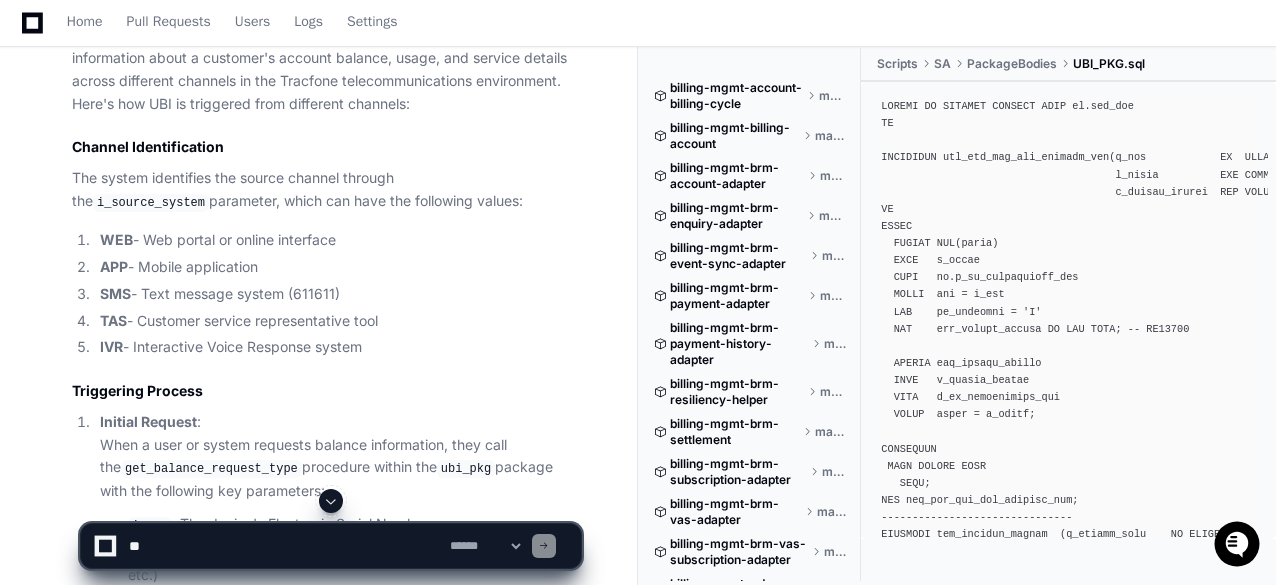 scroll, scrollTop: 1260, scrollLeft: 0, axis: vertical 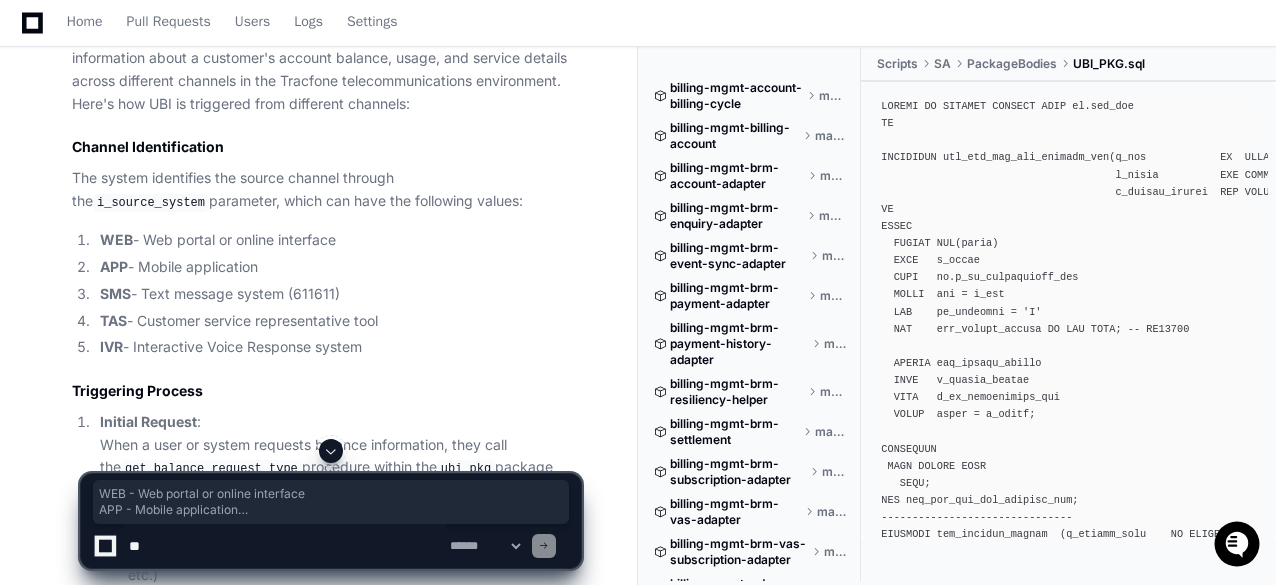 drag, startPoint x: 374, startPoint y: 344, endPoint x: 52, endPoint y: 242, distance: 337.76917 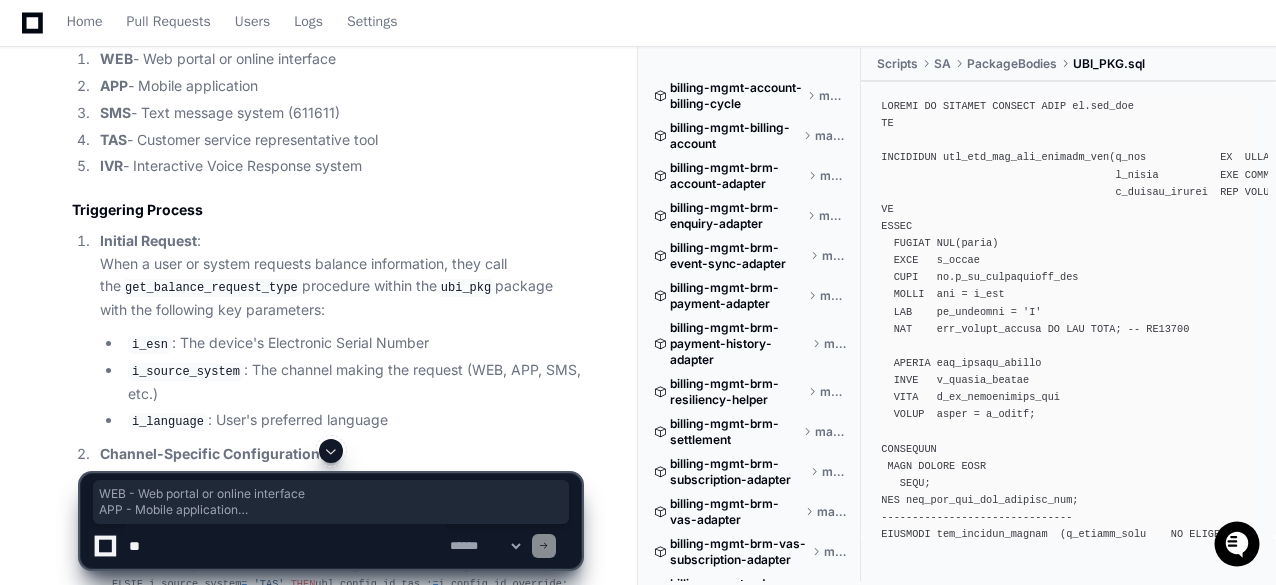 scroll, scrollTop: 1460, scrollLeft: 0, axis: vertical 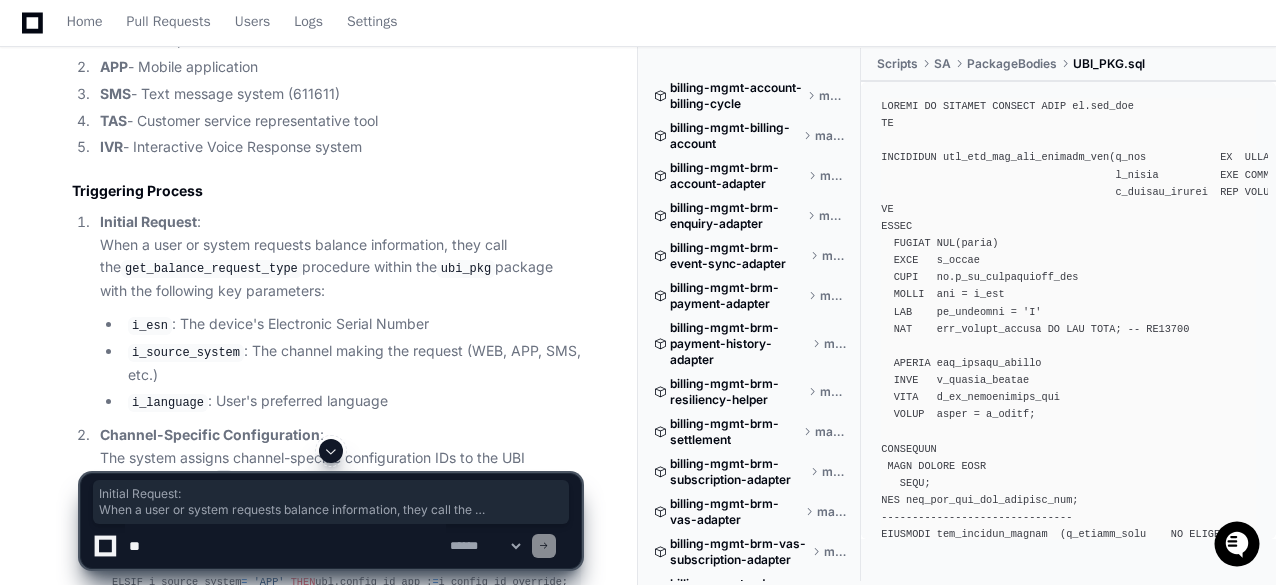 drag, startPoint x: 272, startPoint y: 283, endPoint x: 78, endPoint y: 223, distance: 203.0665 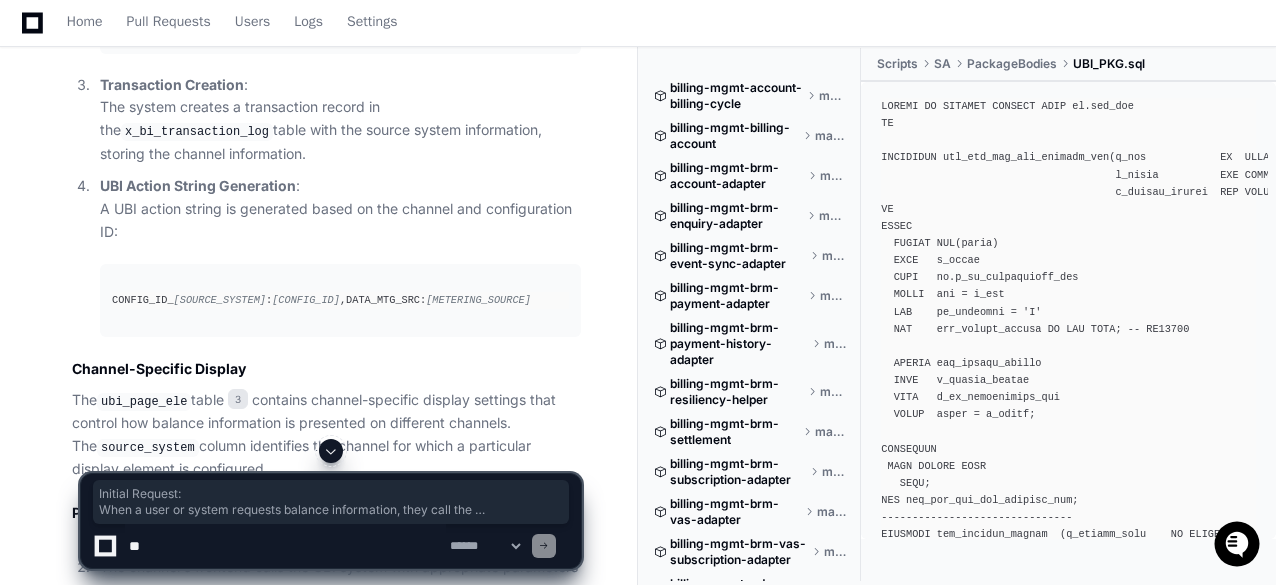 scroll, scrollTop: 1460, scrollLeft: 0, axis: vertical 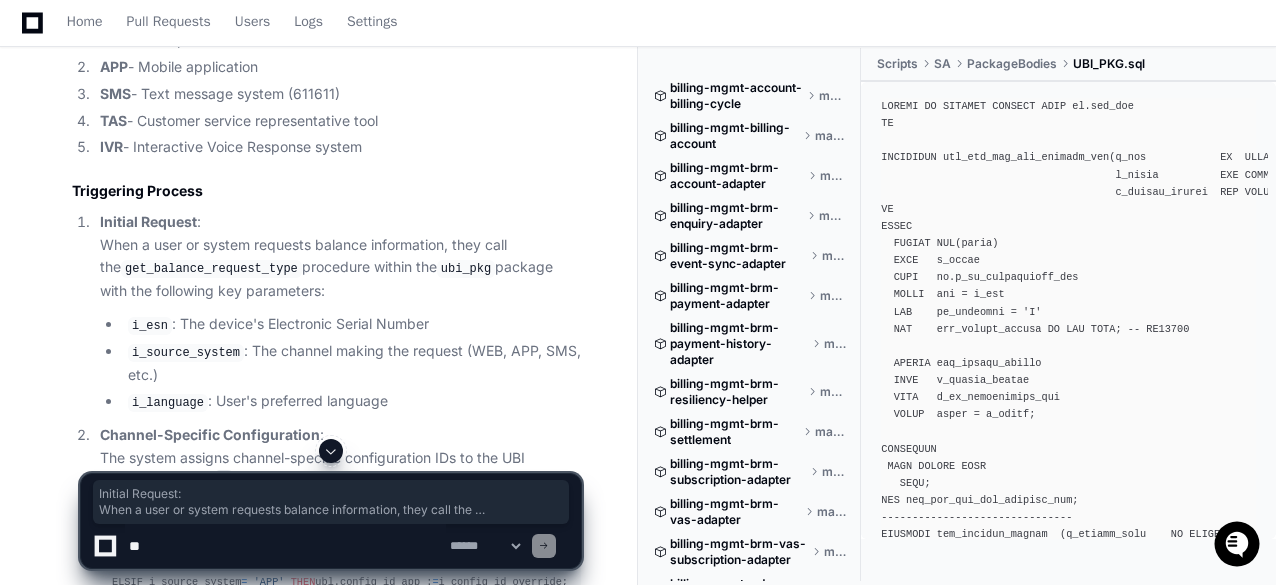 click on "tejeshwer.[PERSON_NAME] 3 minutes ago how is UBI triggered from channels like WEB , APP etc
PlayerZero 3 minutes ago Thinking Researching UBI triggered from channels WEB APP  The user is asking about how UBI (likely "User Behavior Information" or some similar tracking/analytics concept) is triggered from different channels like web, mobile apps, etc. To answer this question effectively, I need to search through the codebase to find how UBI events are implemented across different channels.
Let me start with a semantic search to find relevant code snippets about UBI triggering from web, app or other channels.
I'll search for relevant code related to UBI implementation in different channels.  I'll search for information about UBI (likely Universal Basic Income or User Behavior Information) triggering across different channels like web and mobile apps in the codebase.
Researching UBI configuration WEB APP channel configuration
Grepping ubi_pkg
Reading UBI_PKG.sql" 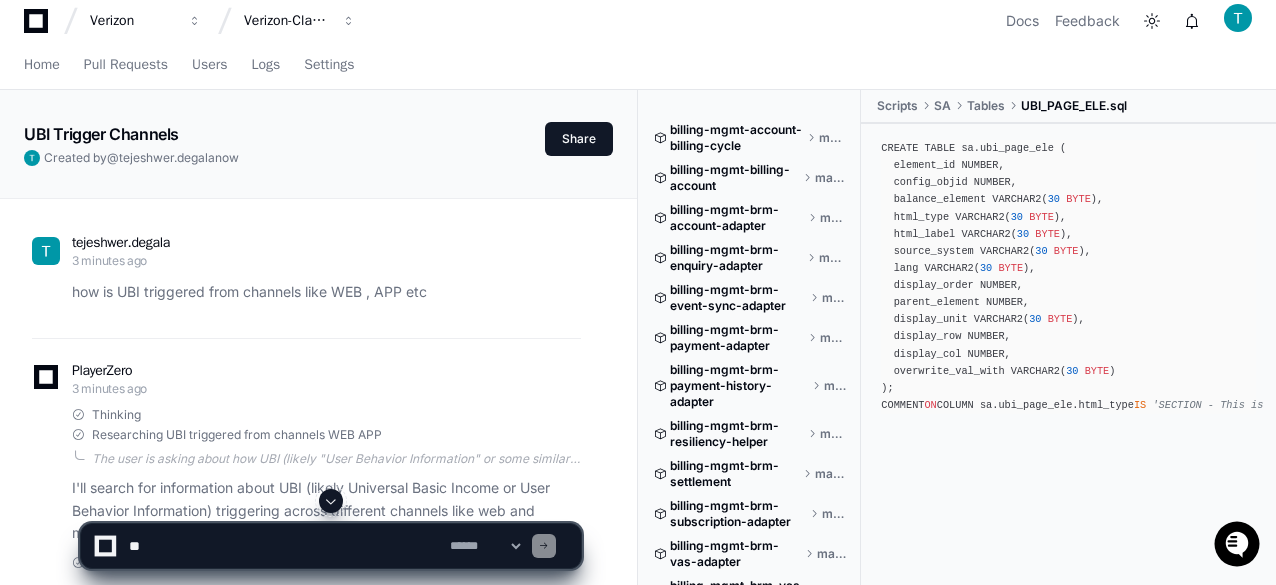 scroll, scrollTop: 0, scrollLeft: 0, axis: both 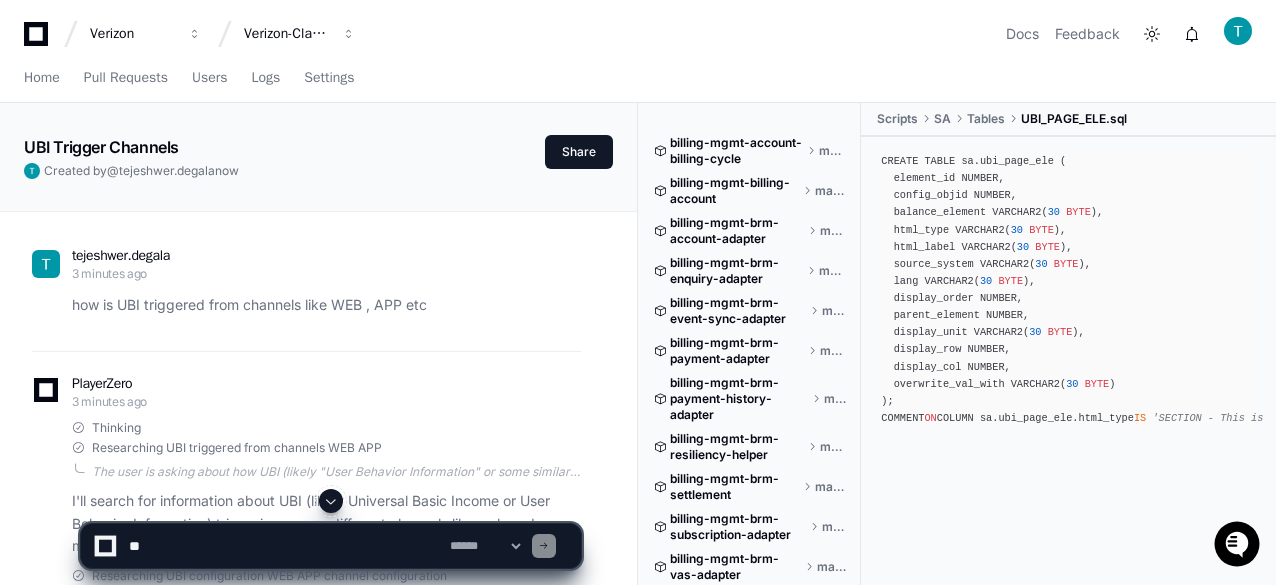 click on "how is UBI triggered from channels like WEB , APP etc" 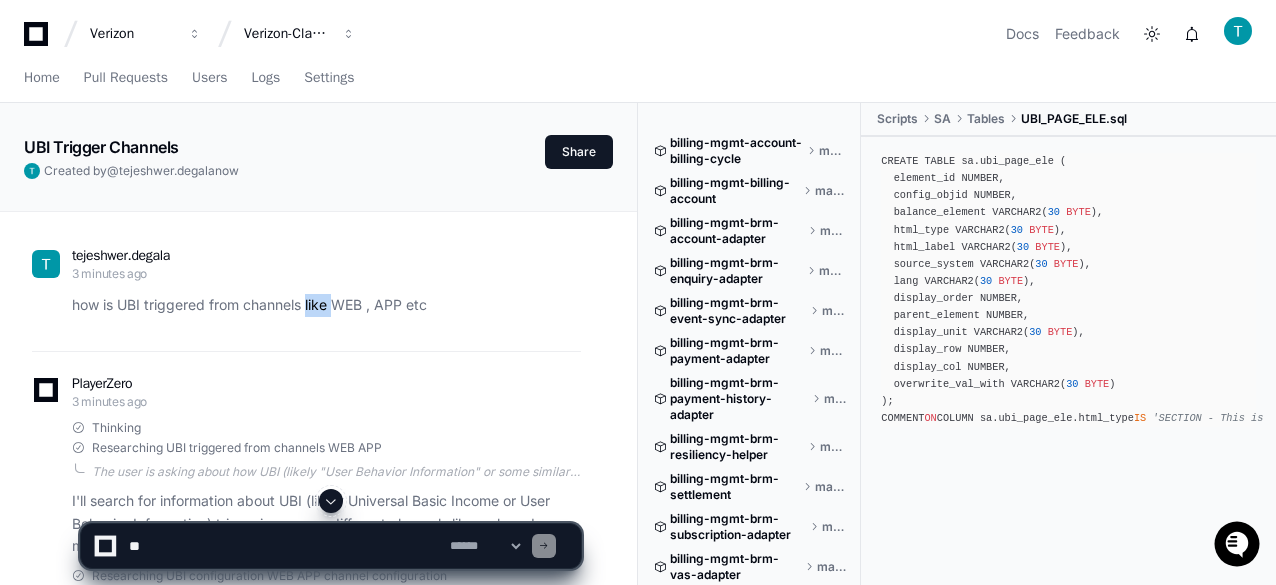 click on "how is UBI triggered from channels like WEB , APP etc" 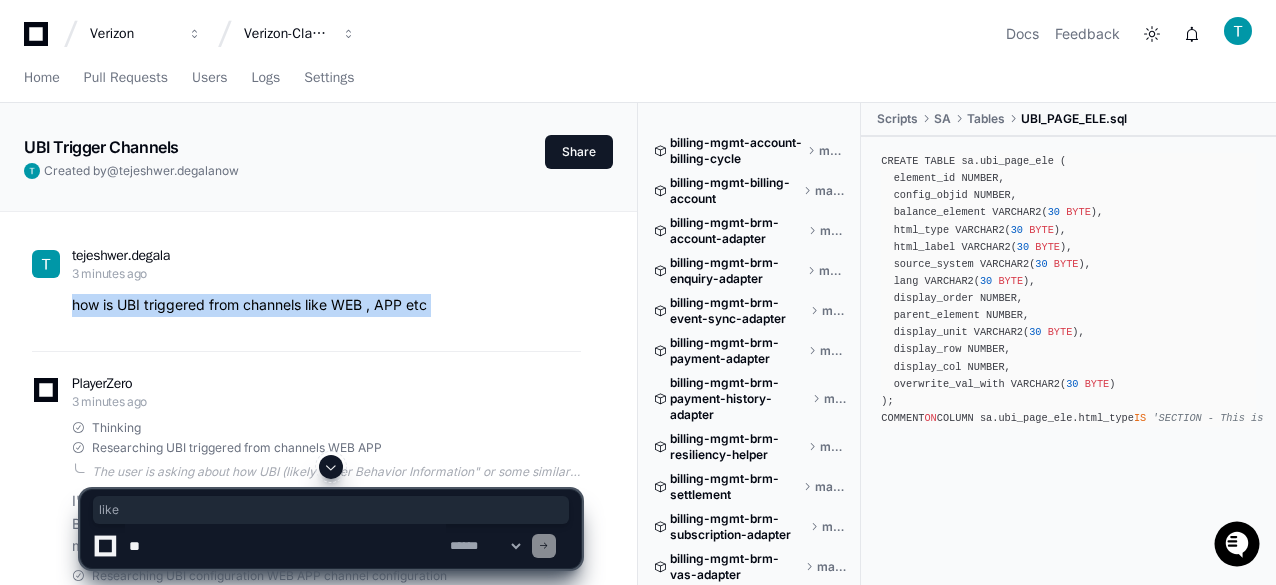click on "how is UBI triggered from channels like WEB , APP etc" 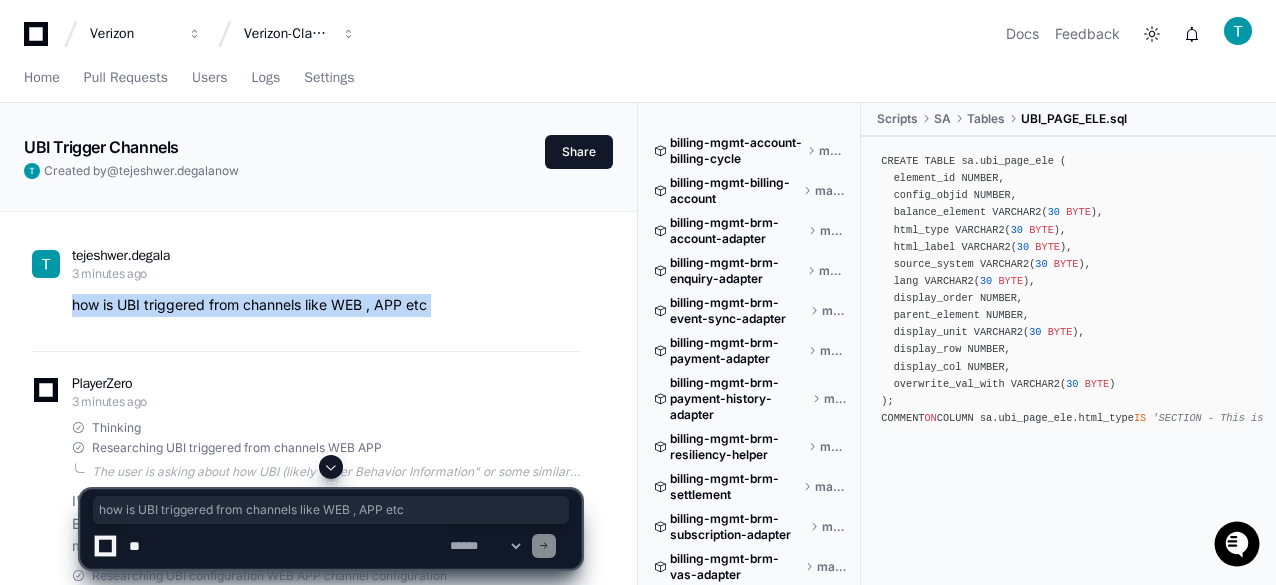 click on "how is UBI triggered from channels like WEB , APP etc" 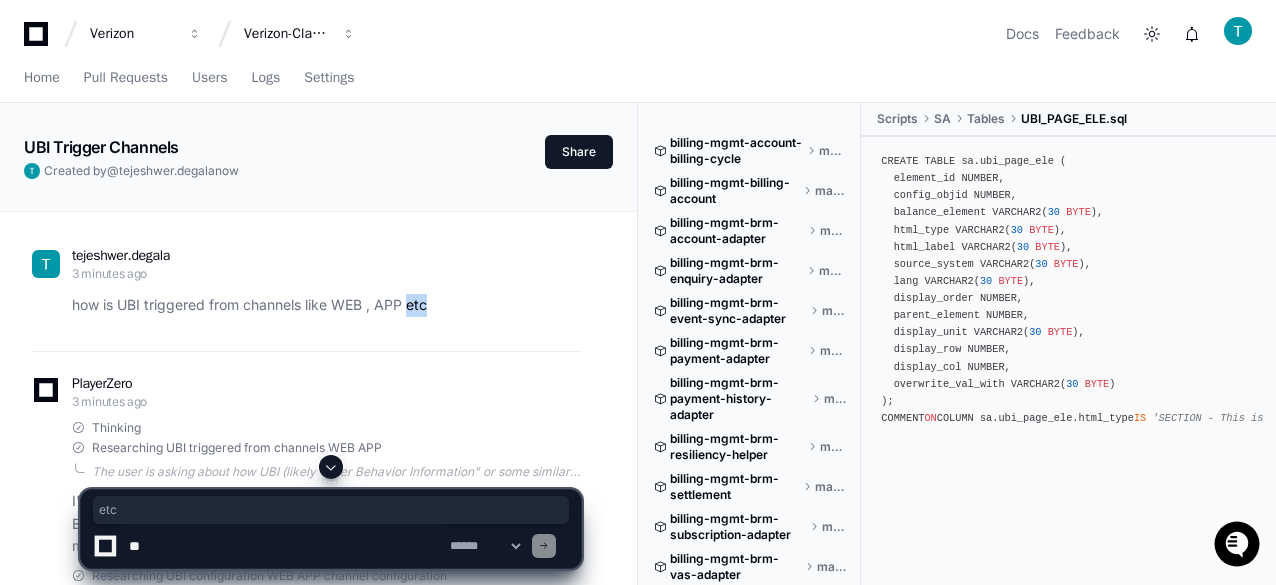 click on "how is UBI triggered from channels like WEB , APP etc" 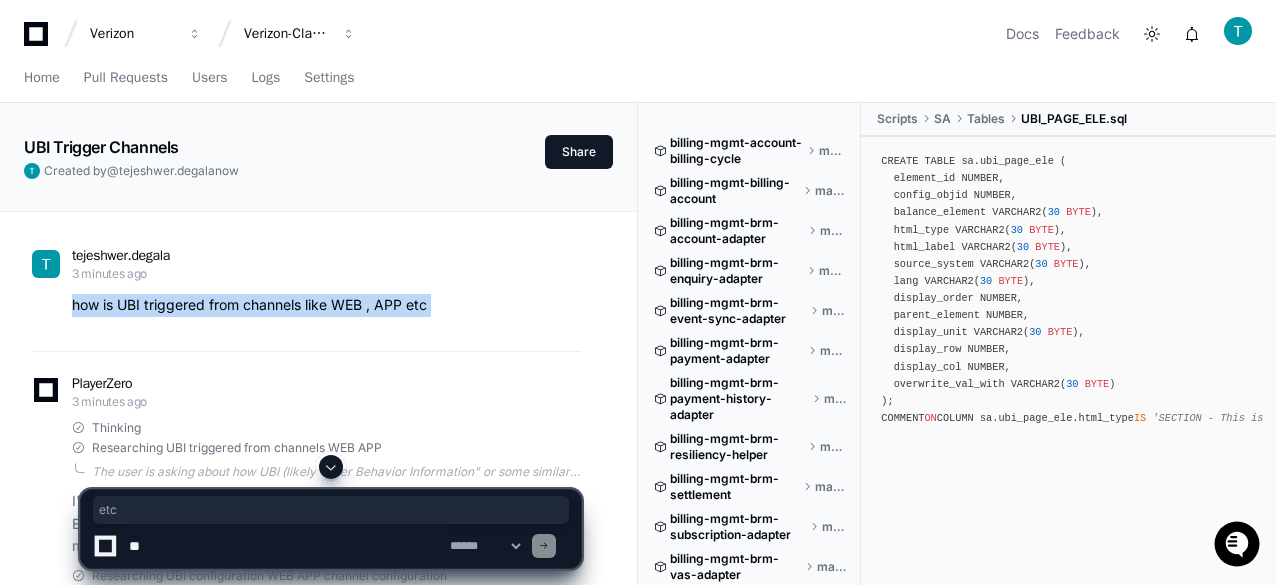 click on "how is UBI triggered from channels like WEB , APP etc" 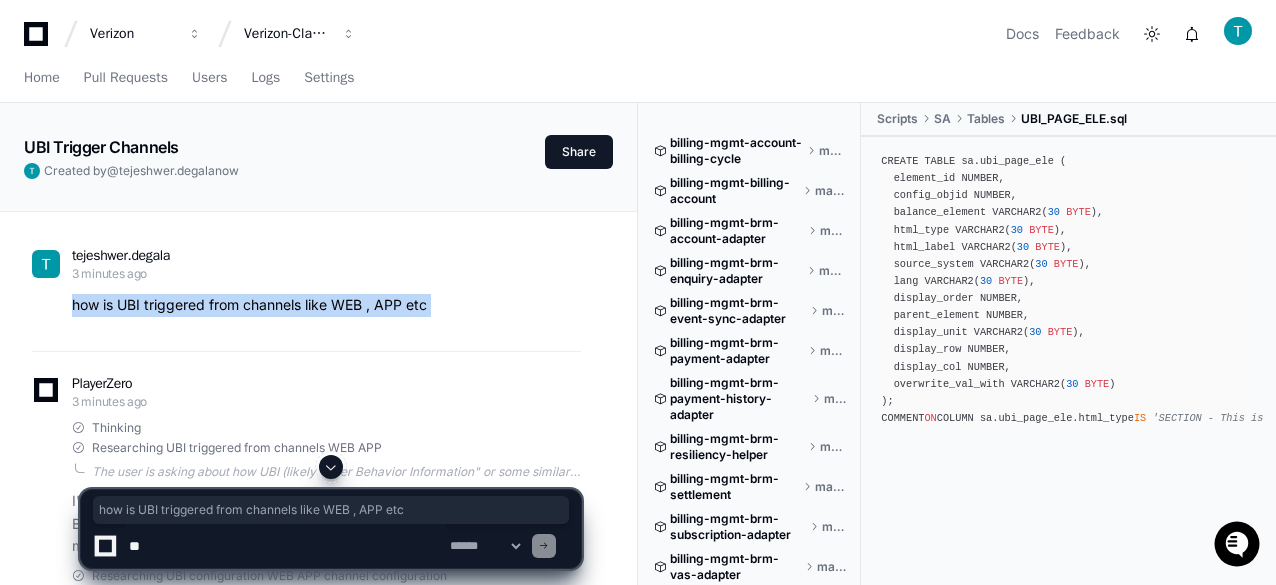 click on "how is UBI triggered from channels like WEB , APP etc" 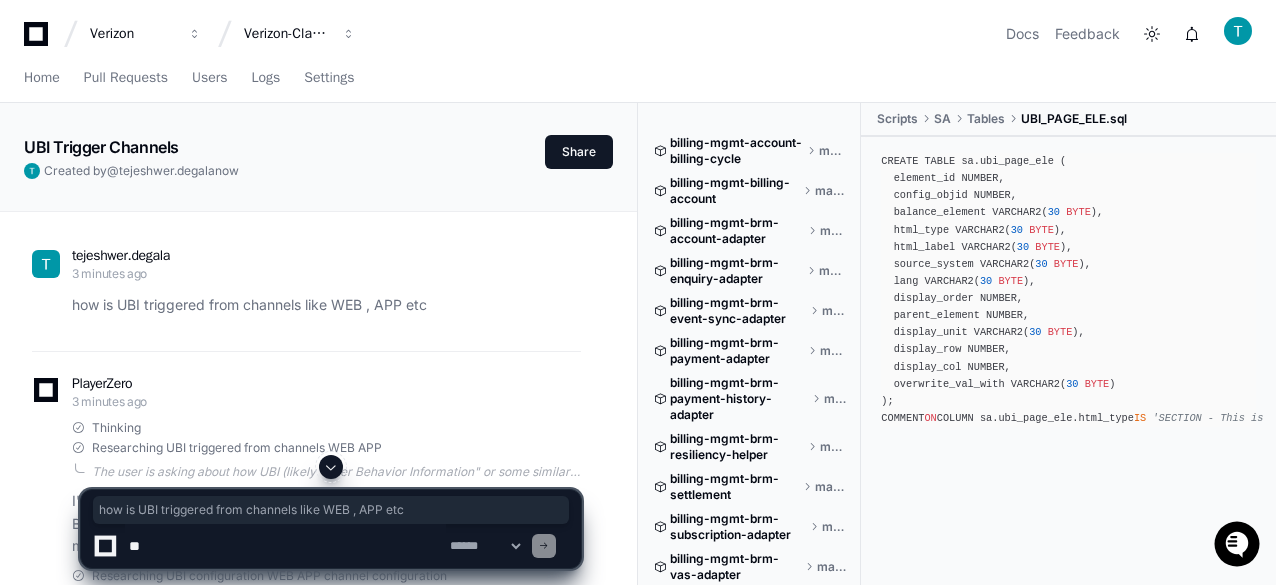click on "how is UBI triggered from channels like WEB , APP etc" 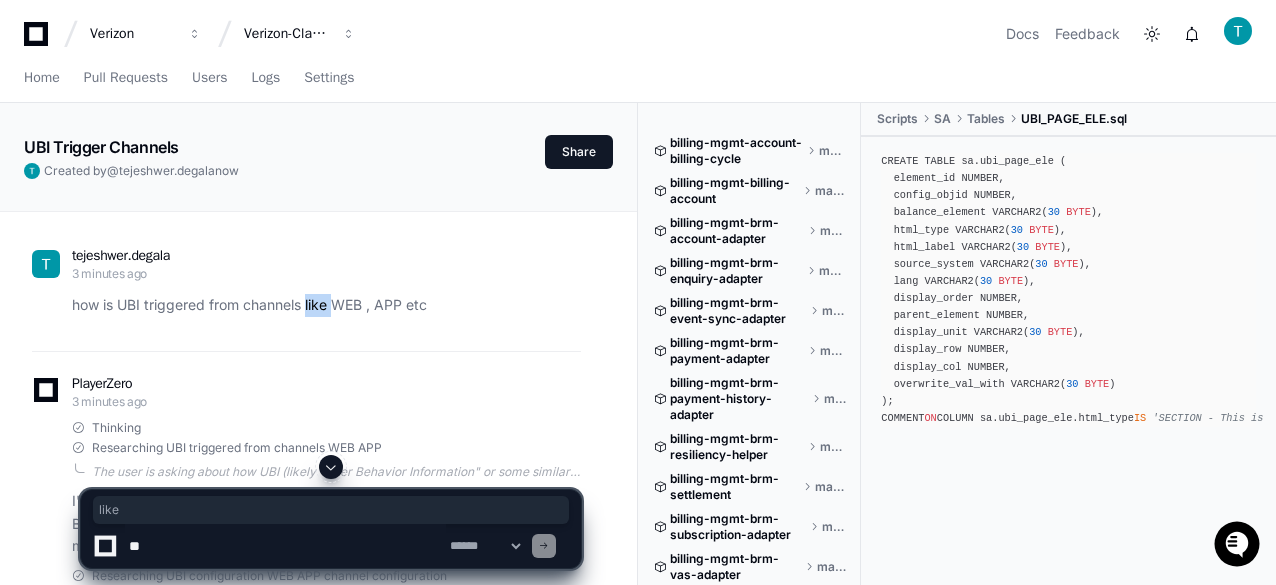 click on "how is UBI triggered from channels like WEB , APP etc" 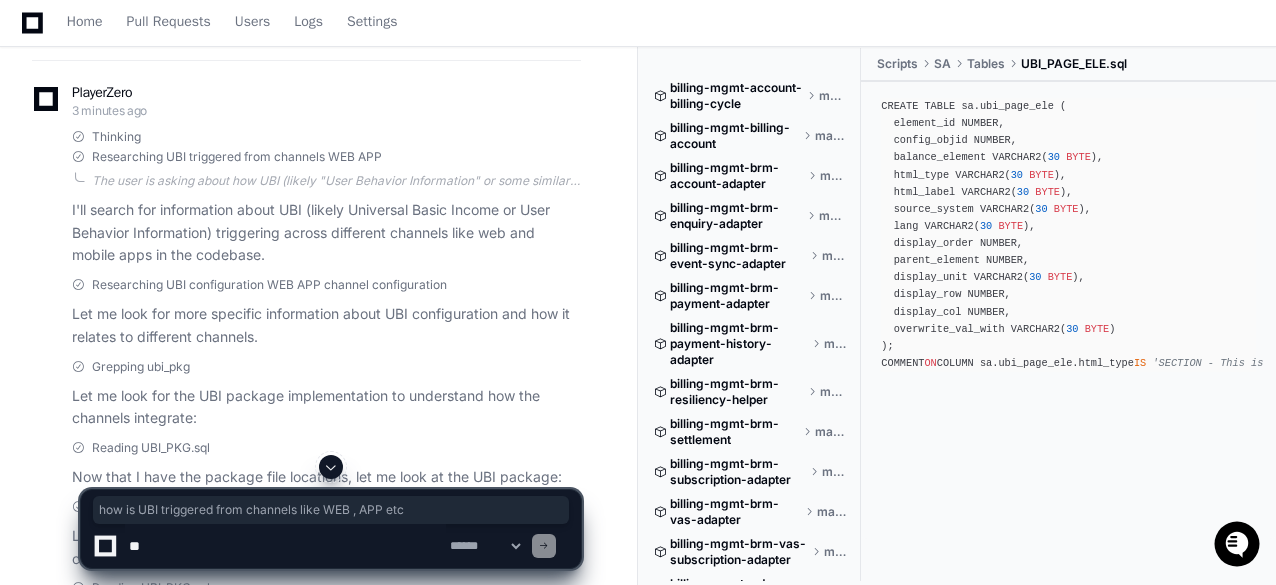 scroll, scrollTop: 300, scrollLeft: 0, axis: vertical 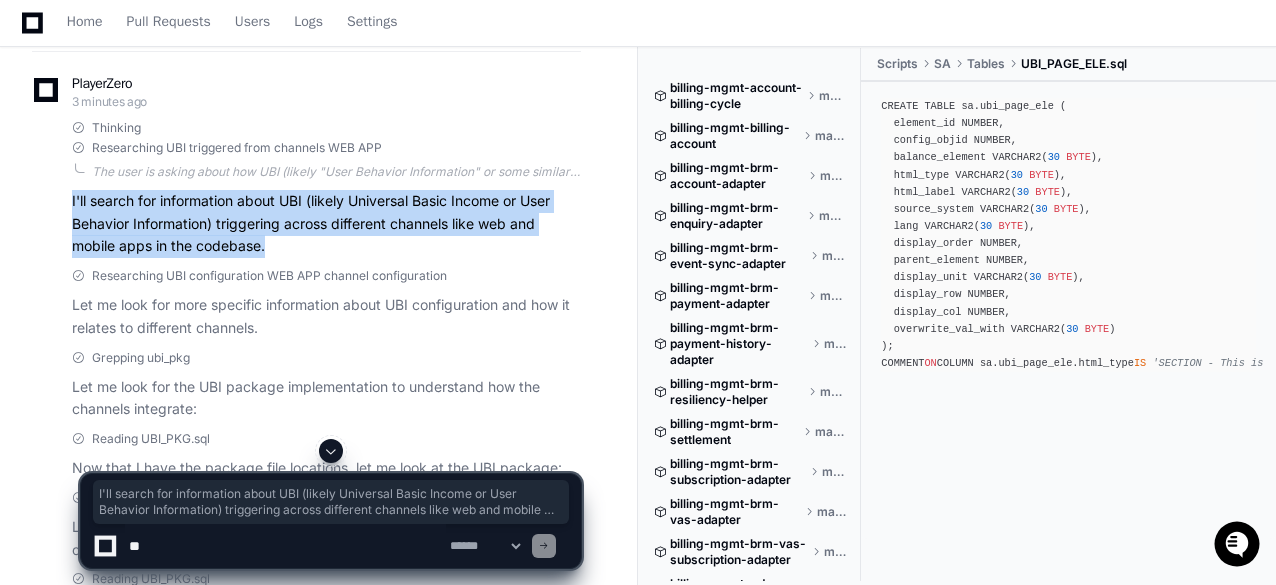 drag, startPoint x: 65, startPoint y: 204, endPoint x: 323, endPoint y: 241, distance: 260.6396 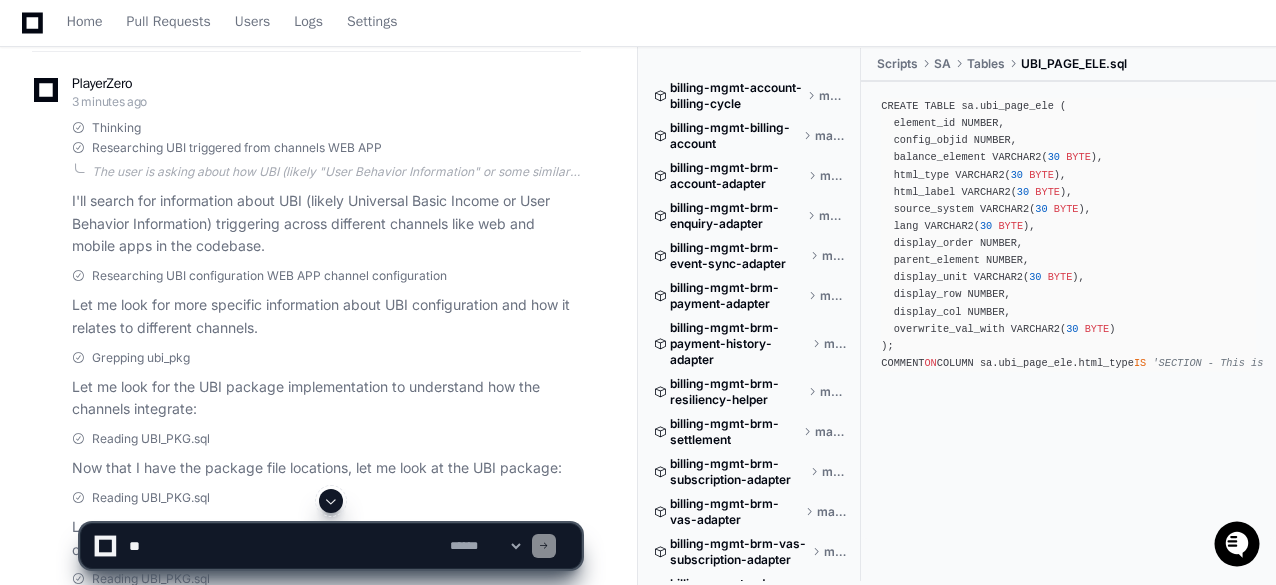 click 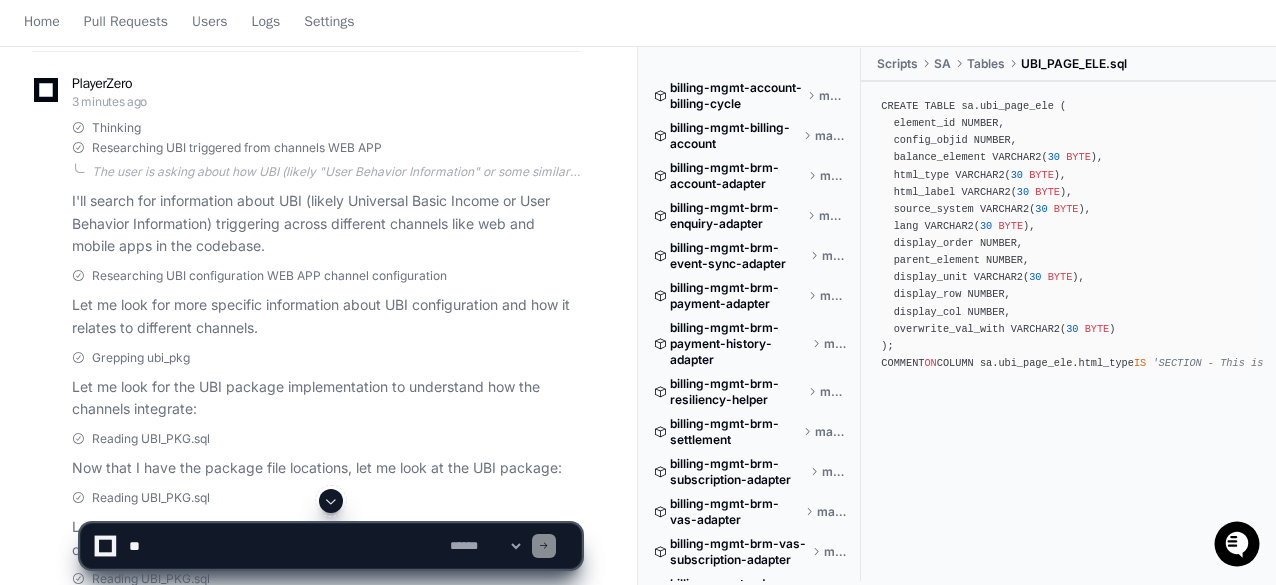 scroll, scrollTop: 0, scrollLeft: 0, axis: both 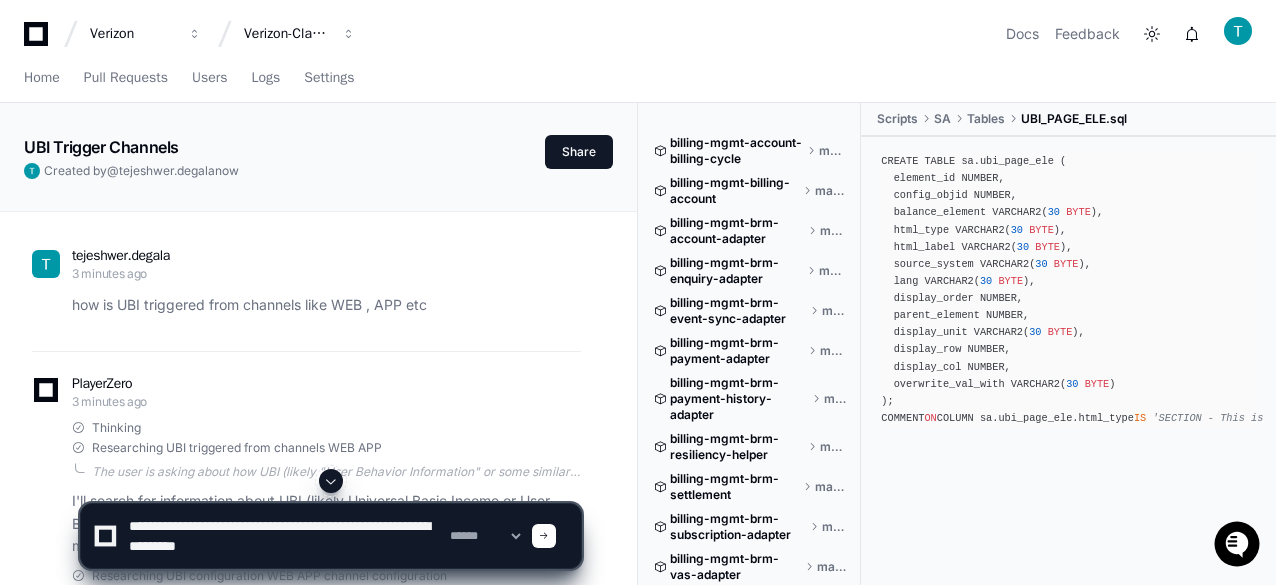 type on "**********" 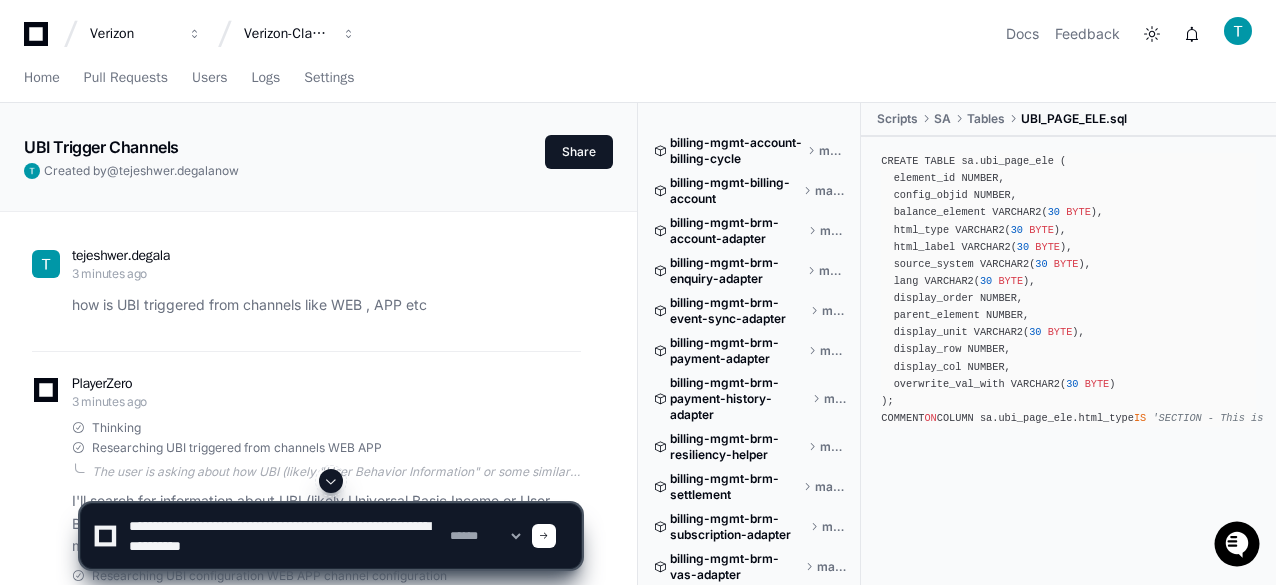 type 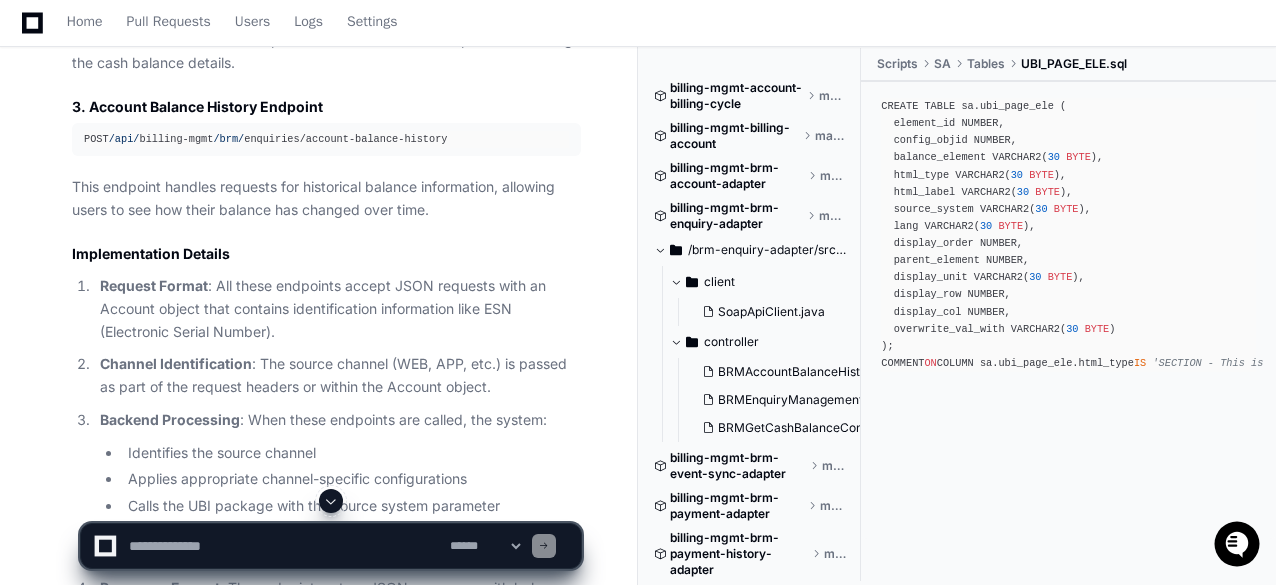 scroll, scrollTop: 4332, scrollLeft: 0, axis: vertical 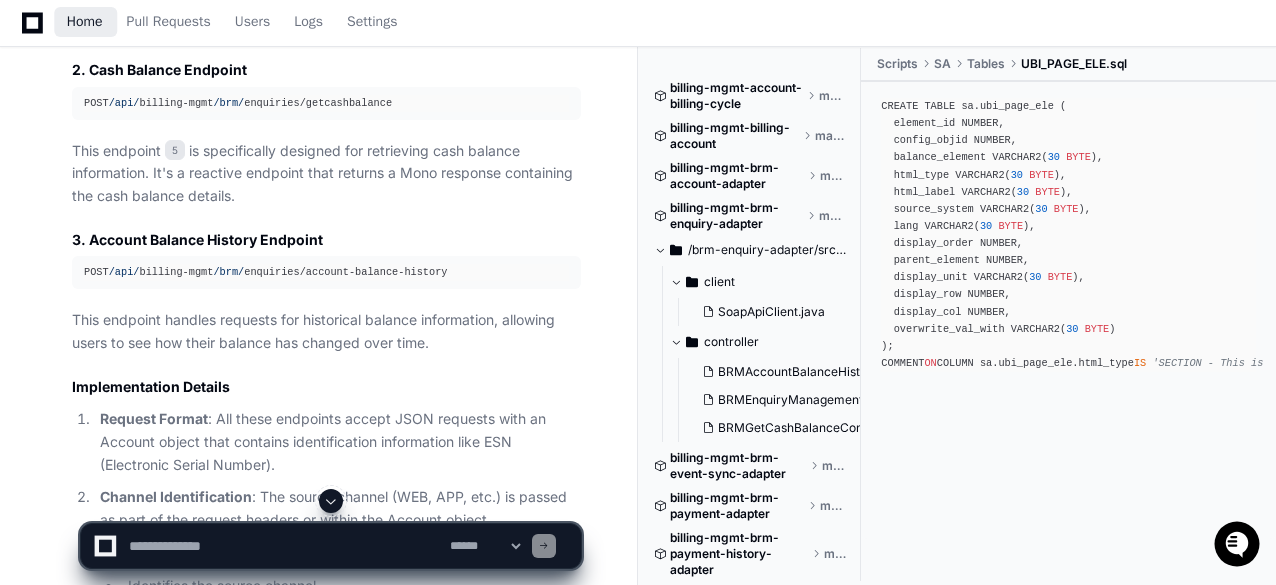 click on "Home" at bounding box center [85, 22] 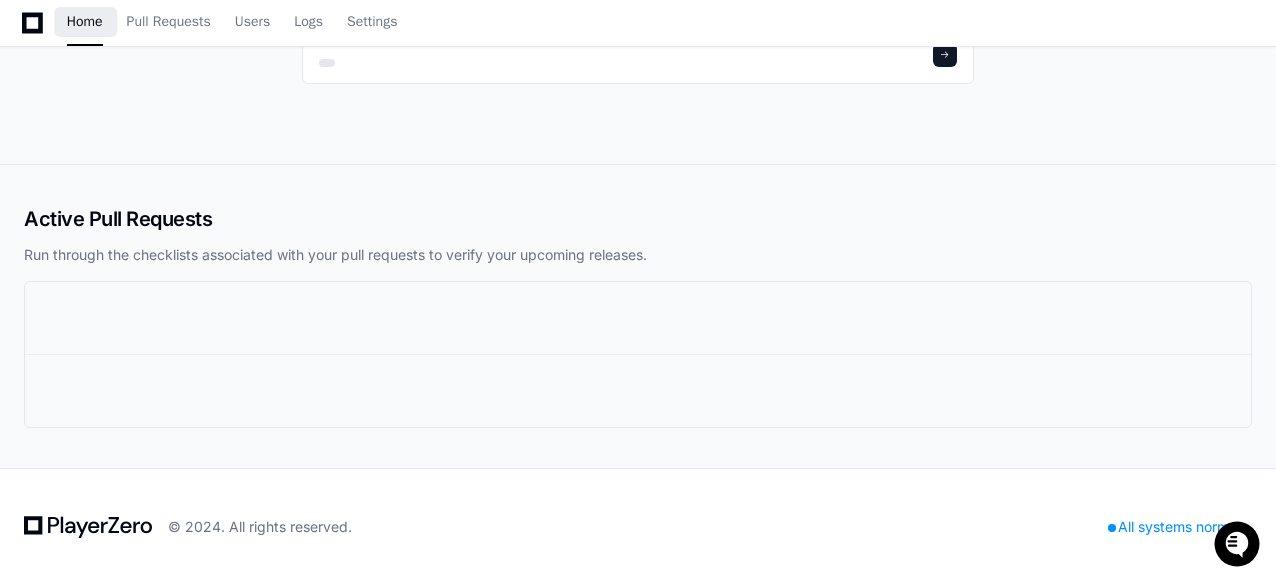 scroll, scrollTop: 0, scrollLeft: 0, axis: both 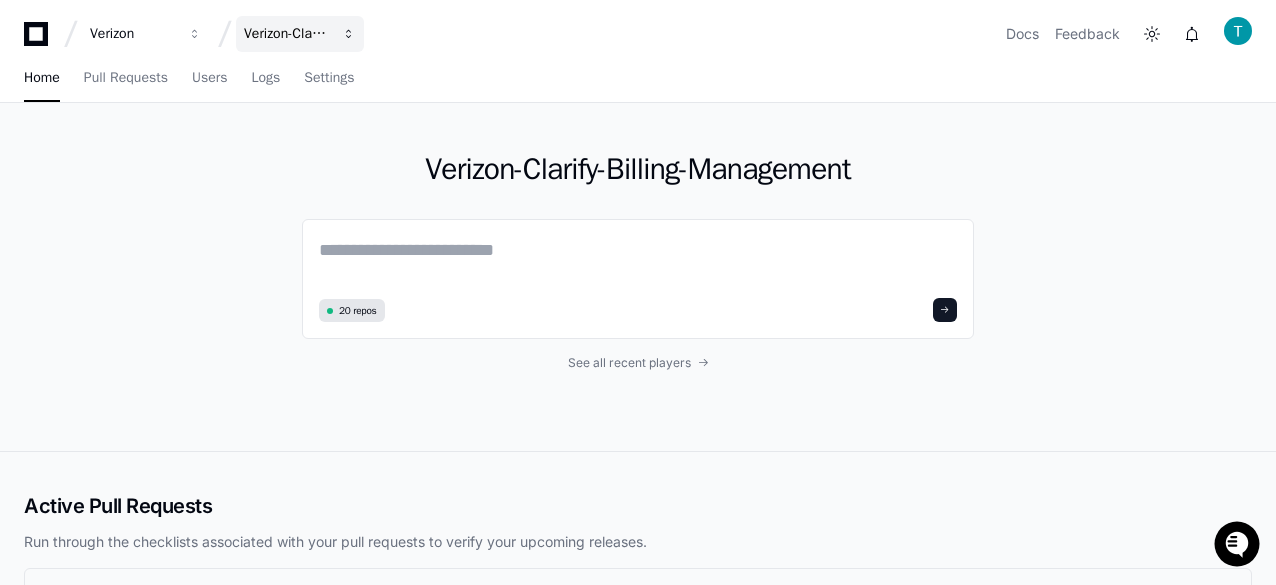 click on "Verizon-Clarify-Billing-Management" at bounding box center (133, 34) 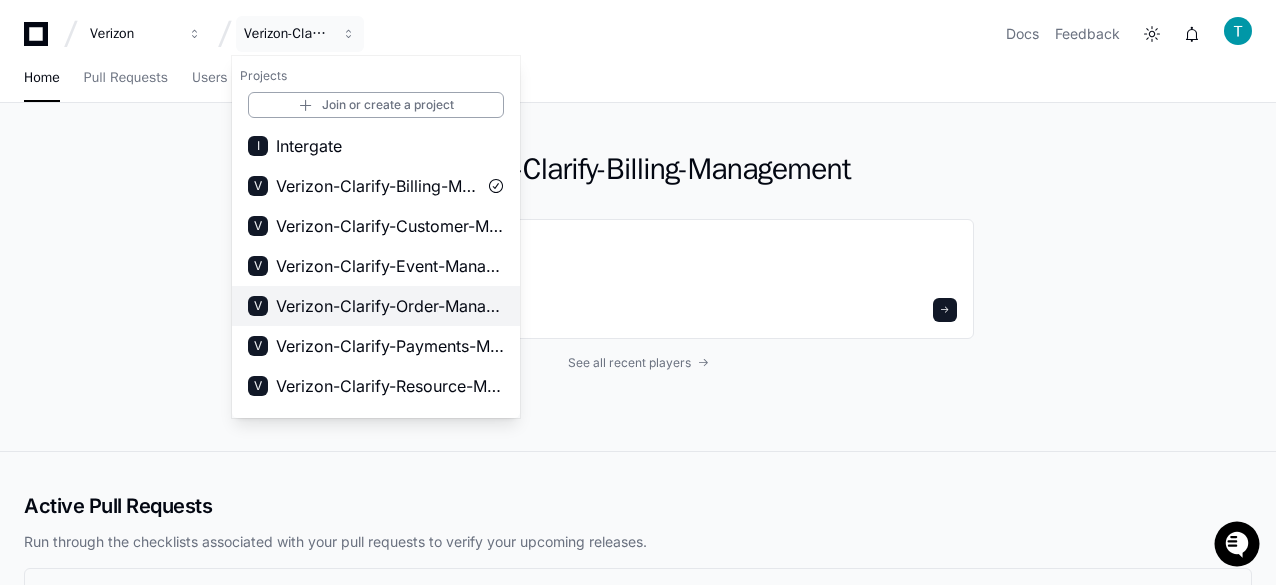 click on "Verizon-Clarify-Order-Management" at bounding box center (390, 306) 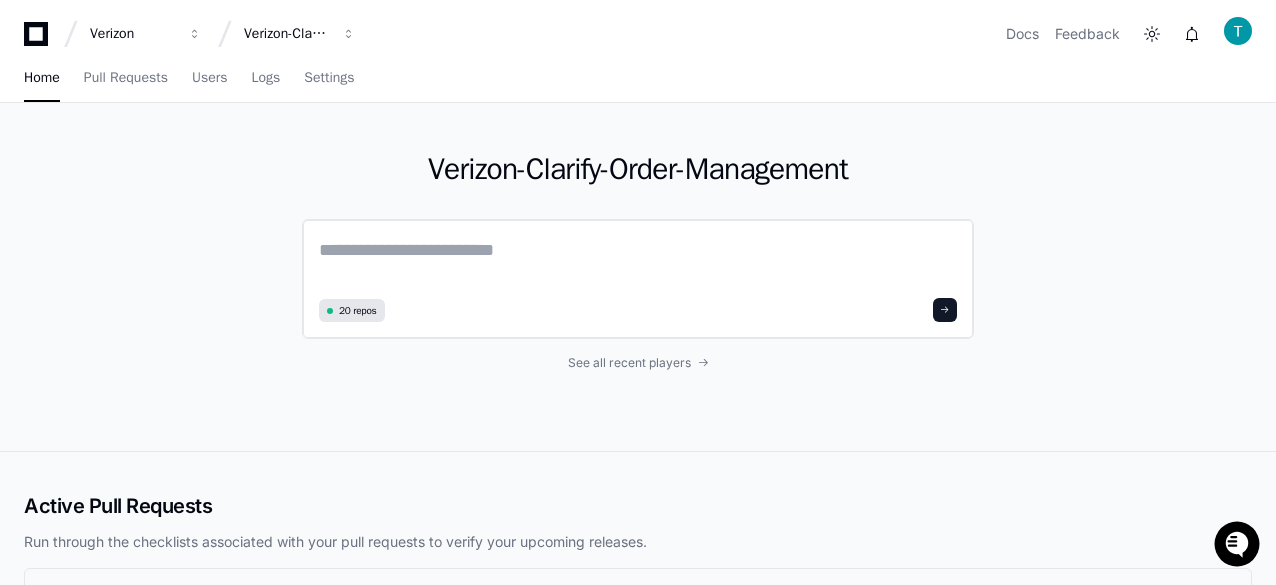 click 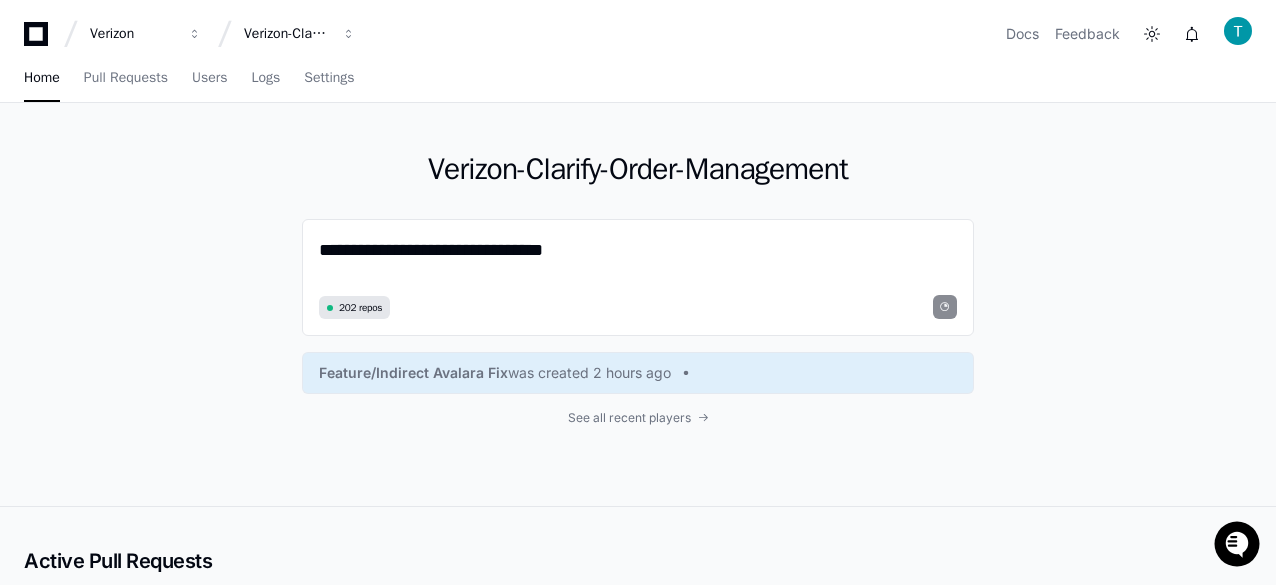 type on "**********" 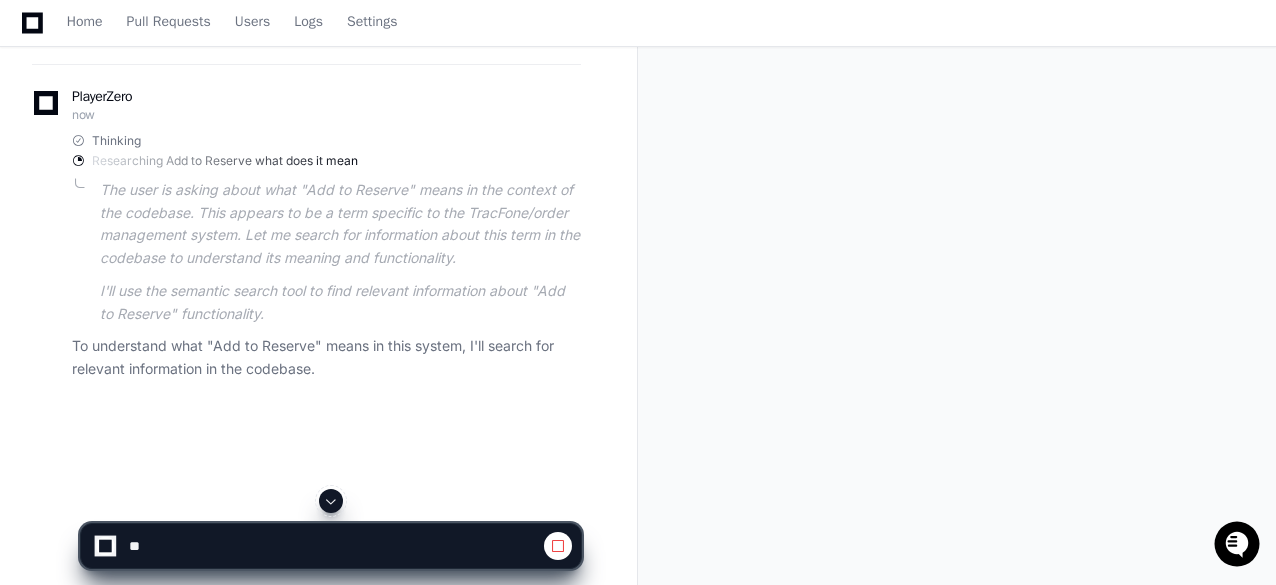 scroll, scrollTop: 300, scrollLeft: 0, axis: vertical 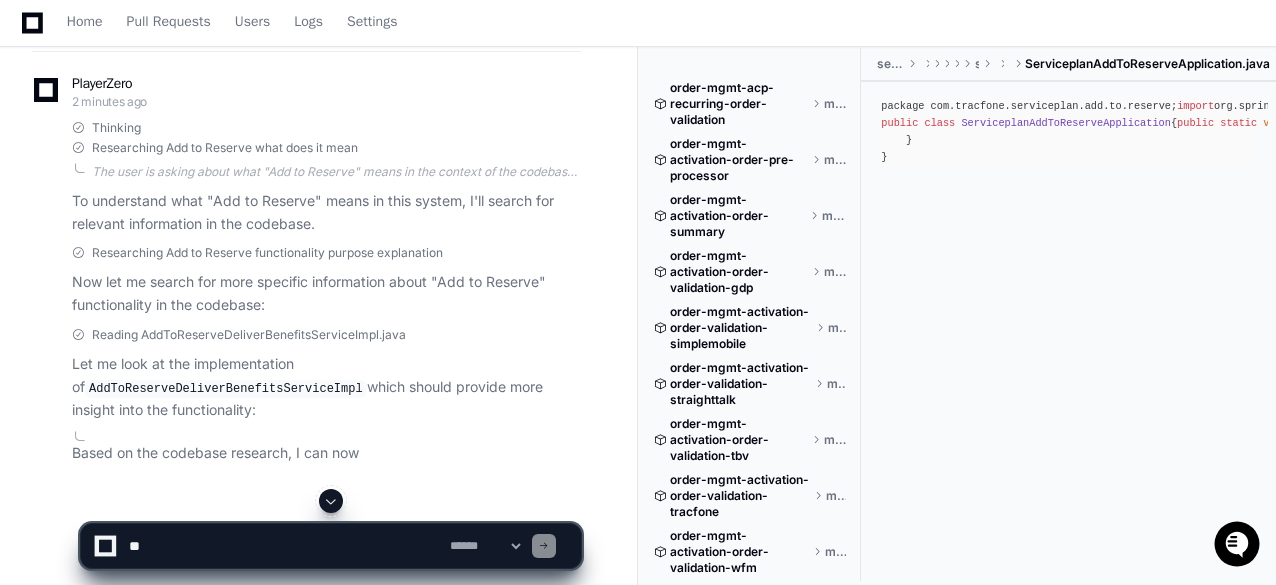 click on "tejeshwer.[PERSON_NAME] 2 minutes ago Add to Reserve what does it mean
PlayerZero 2 minutes ago Thinking Researching Add to Reserve what does it mean  The user is asking about what "Add to Reserve" means in the context of the codebase. This appears to be a term specific to the TracFone/order management system. Let me search for information about this term in the codebase to understand its meaning and functionality.
I'll use the semantic search tool to find relevant information about "Add to Reserve" functionality.  To understand what "Add to Reserve" means in this system, I'll search for relevant information in the codebase.
Researching Add to Reserve functionality purpose explanation Now let me search for more specific information about "Add to Reserve" functionality in the codebase:
Reading AddToReserveDeliverBenefitsServiceImpl.java Let me look at the implementation of  AddToReserveDeliverBenefitsServiceImpl
Based on the codebase research, I can now" 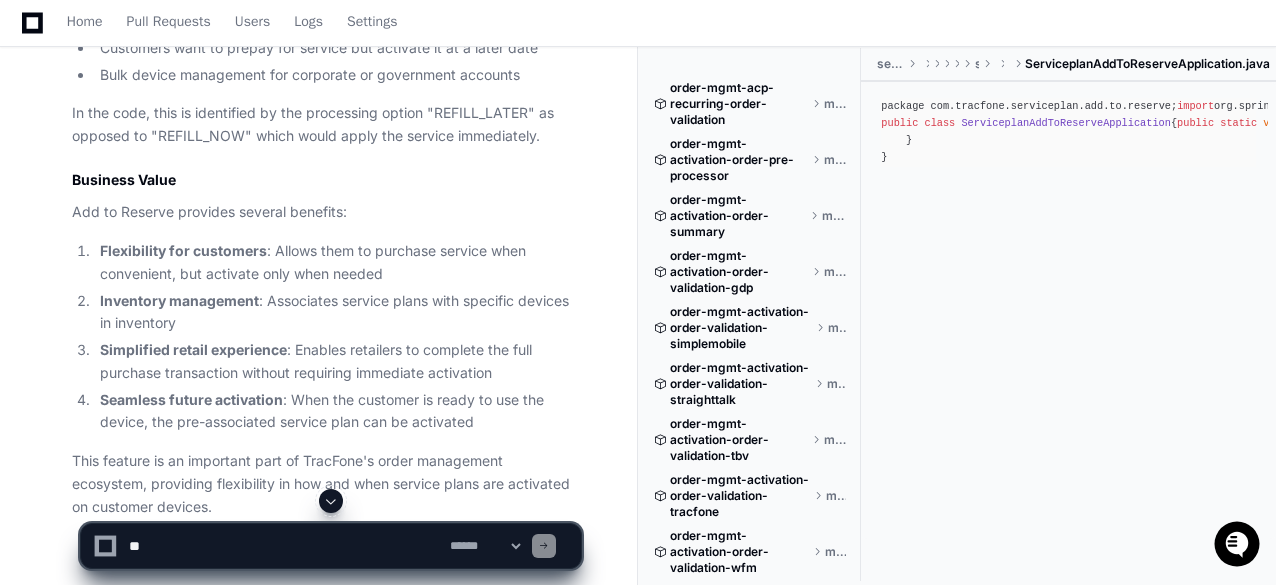 scroll, scrollTop: 1882, scrollLeft: 0, axis: vertical 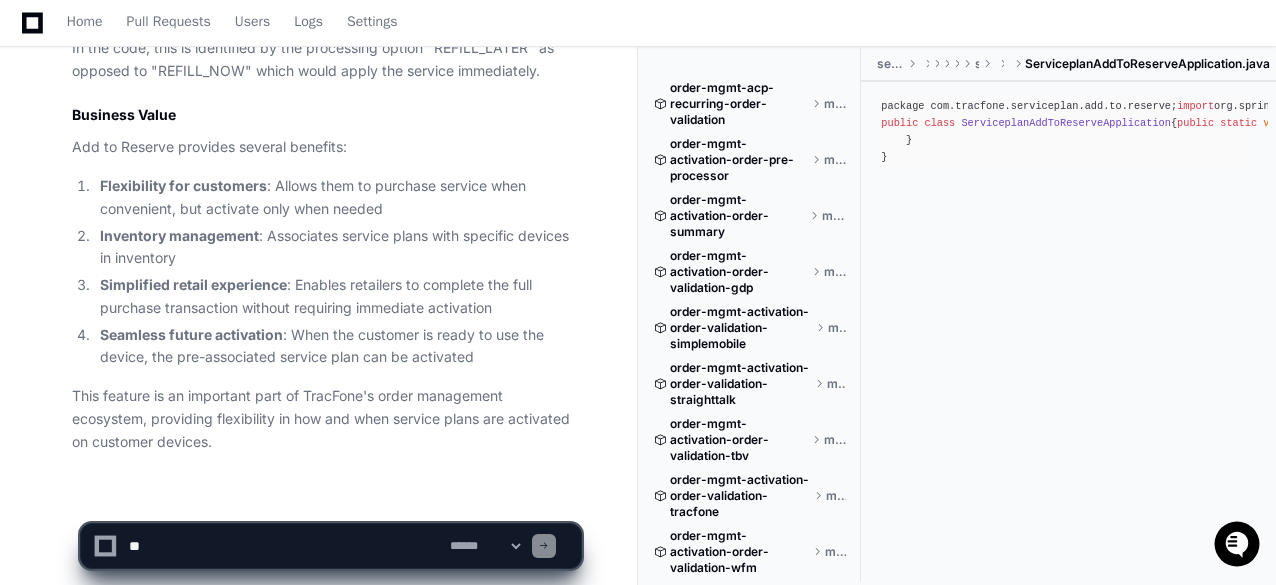 click 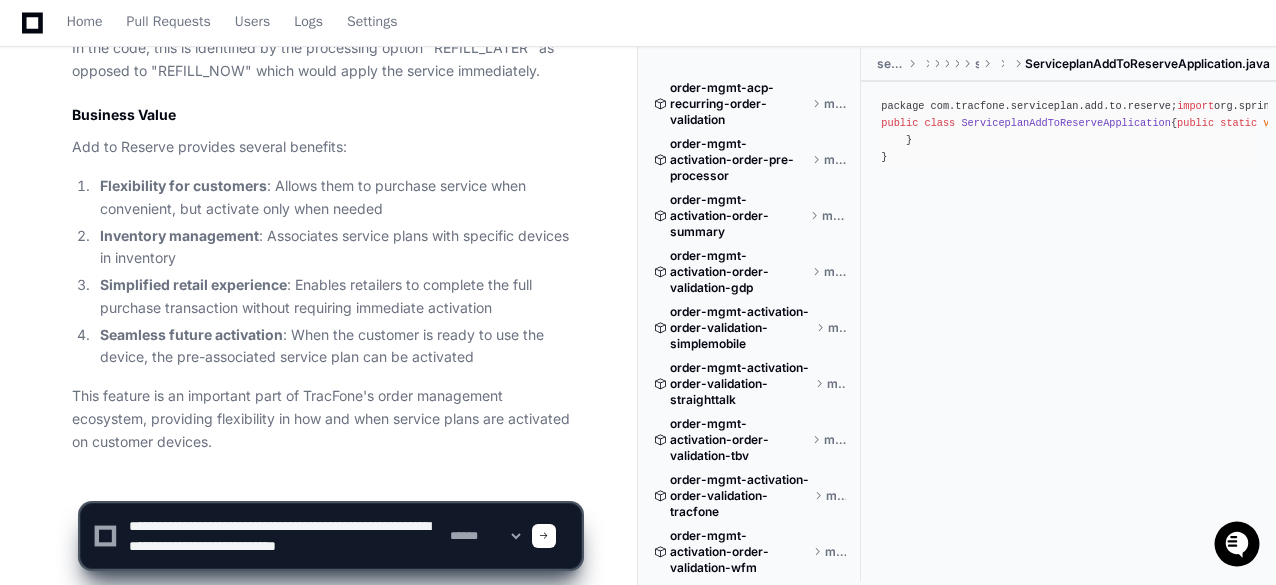 type on "**********" 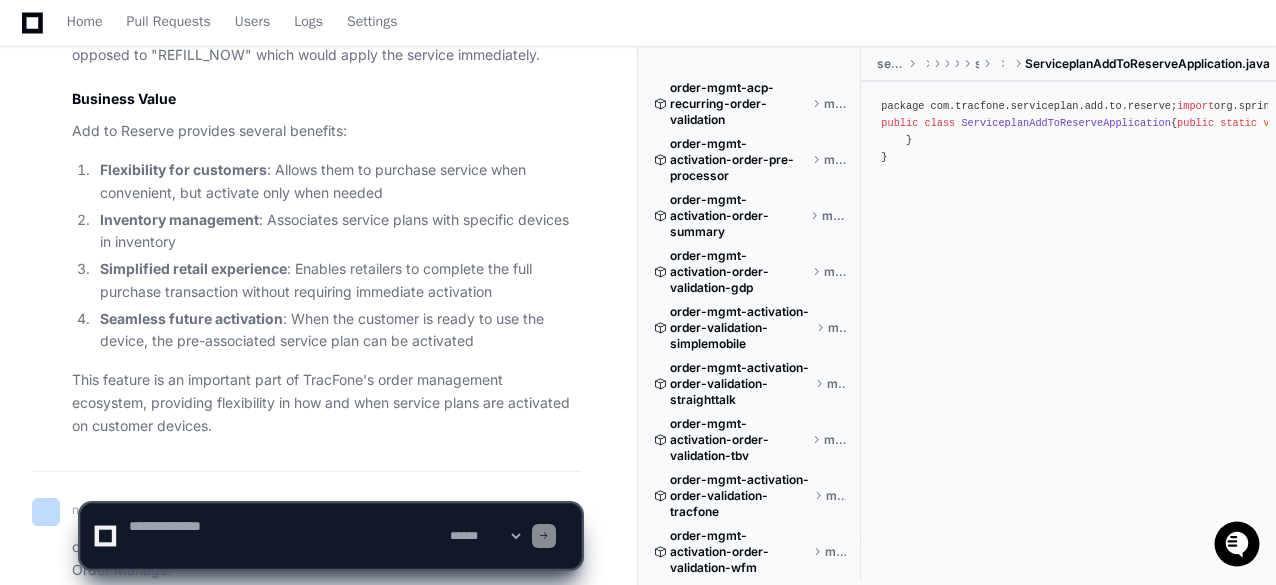 type 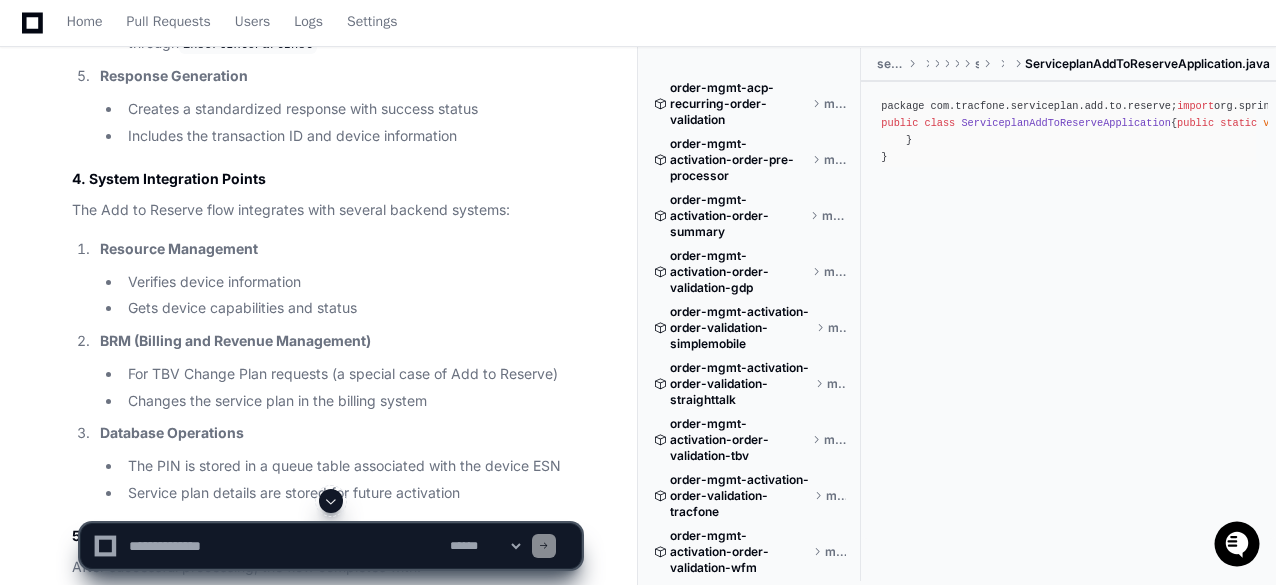 scroll, scrollTop: 4872, scrollLeft: 0, axis: vertical 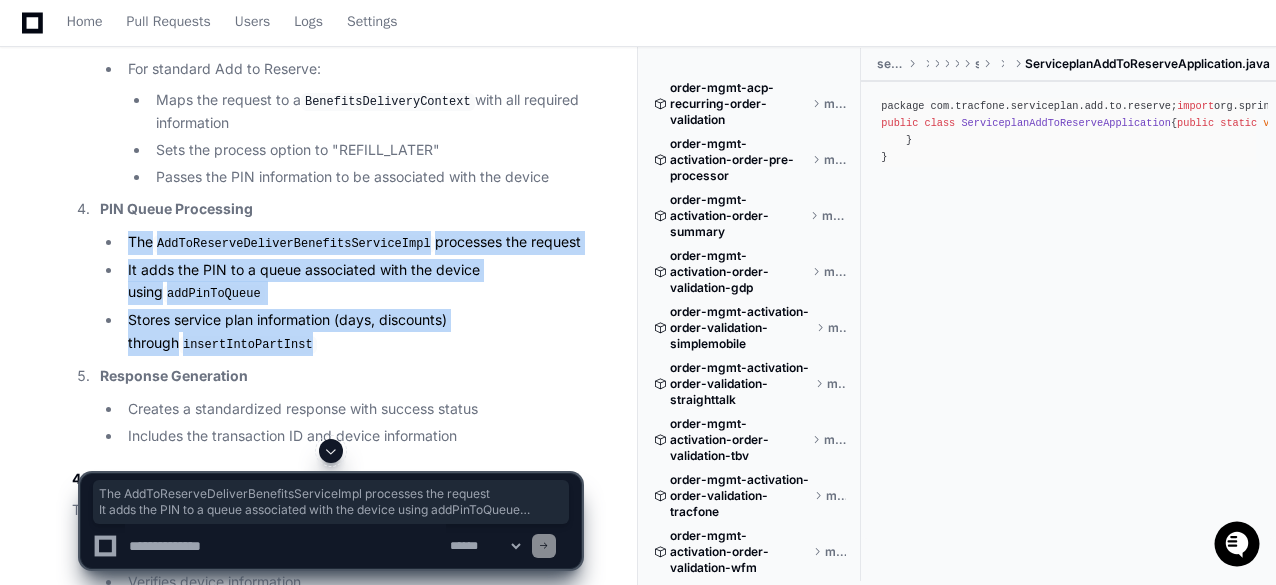 drag, startPoint x: 258, startPoint y: 280, endPoint x: 109, endPoint y: 179, distance: 180.00555 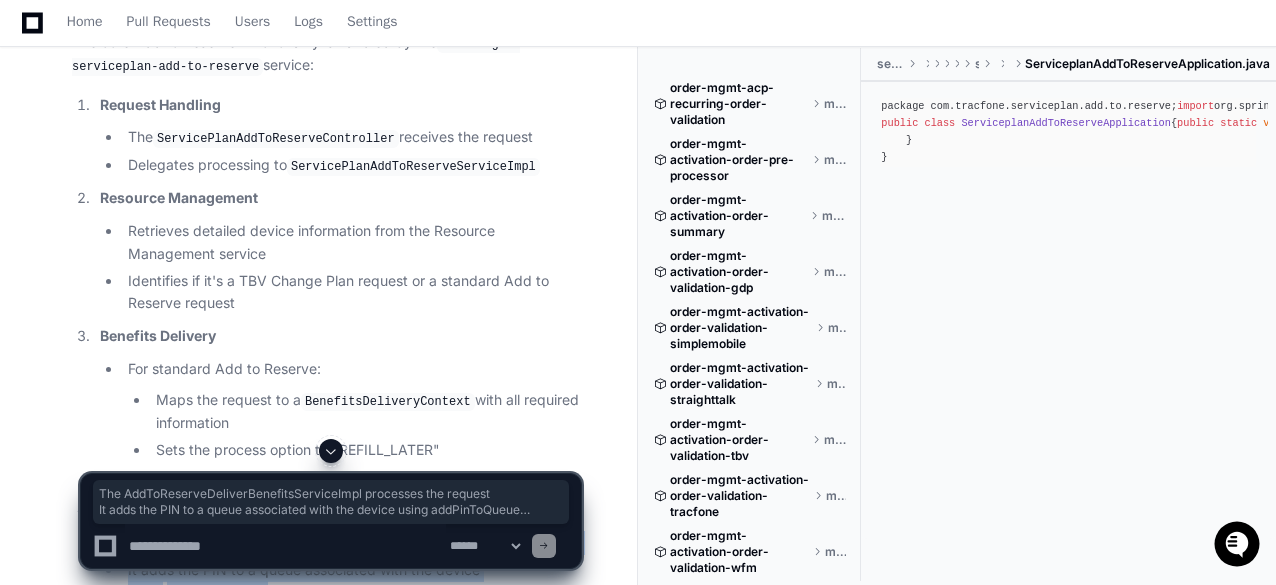scroll, scrollTop: 4772, scrollLeft: 0, axis: vertical 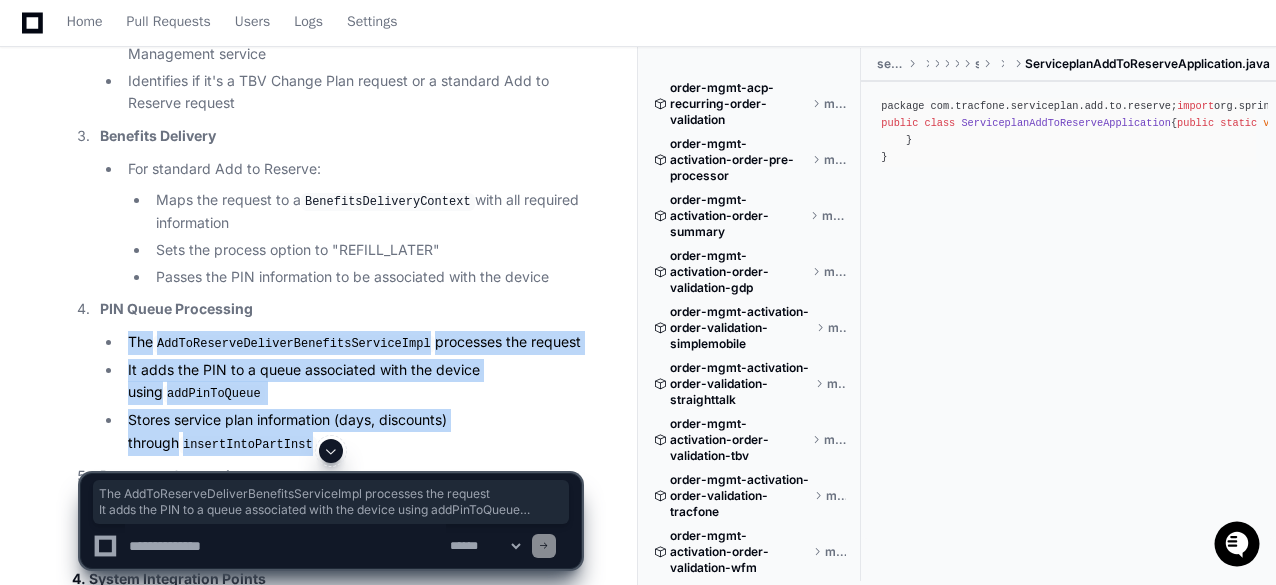 click on "Based on the code review and information collected, here's the comprehensive flow for Add to Reserve when triggered from the Product Order Manager:
Add to Reserve Flow from Product Order Manager
1. Initial Request Processing
When a user or system needs to associate an airtime card/PIN with a device without immediate activation, the flow starts with a request to the Product Order Manager (POM):
Request Initiation
A Product Order Request is sent to one of the Product Order Manager entry points:
/api/order-mgmt/productorder  endpoint for direct POM access
Channel-specific endpoints like  /api/order-mgmt/rtr-xapi/productorder  for RTR (Retail) requests
/api/order-mgmt/web-xapi/productorder  for web requests
/api/order-mgmt/app-xapi/productorder  for app requests
Request Structure
The request includes:
Order items with action set to "ADD_TO_RESERVE"
The device information (ESN - Electronic Serial Number)
Airtime card/PIN details in the supporting resources" 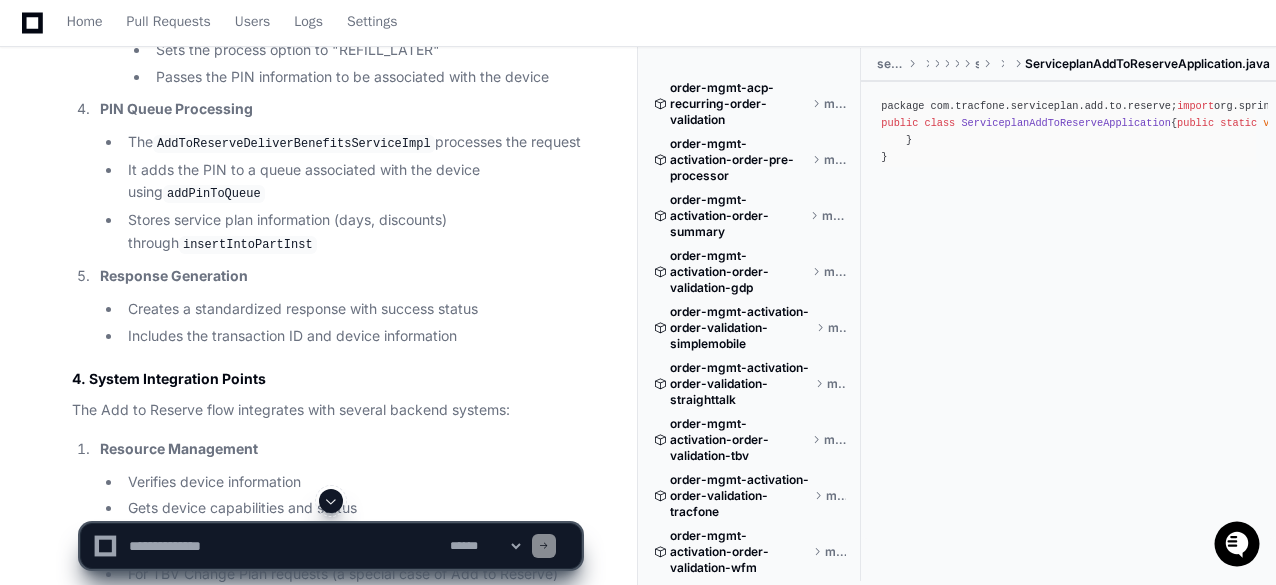 scroll, scrollTop: 4472, scrollLeft: 0, axis: vertical 